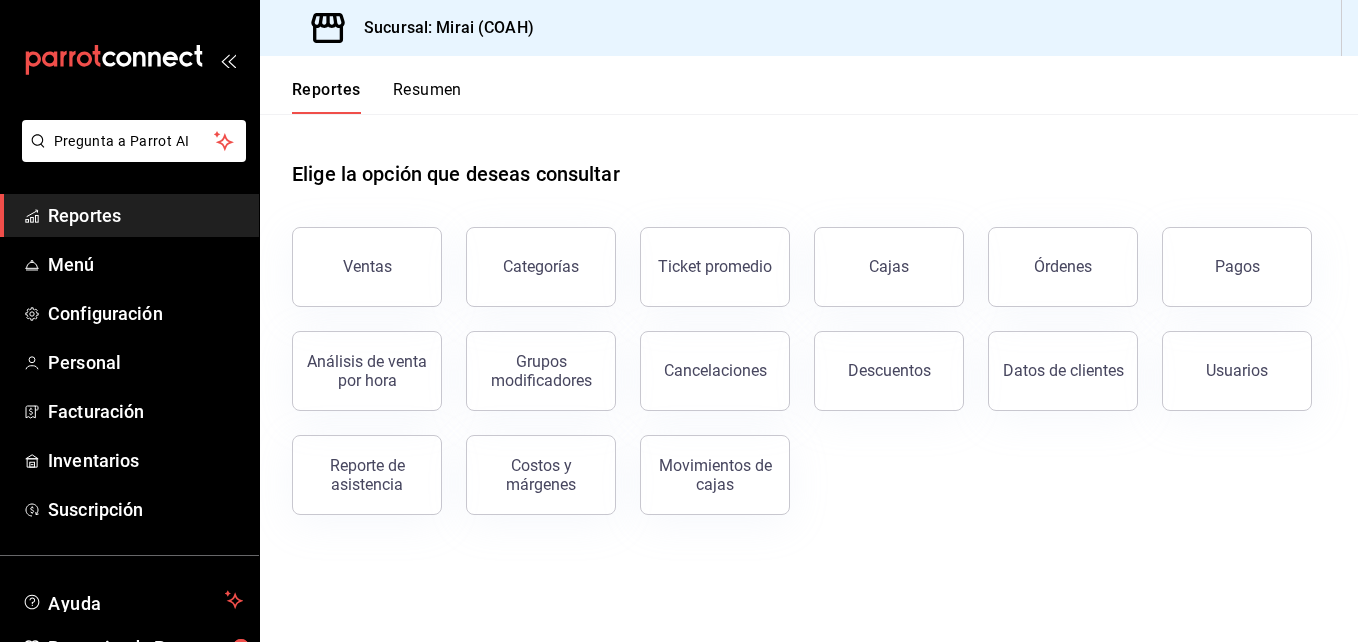 scroll, scrollTop: 0, scrollLeft: 0, axis: both 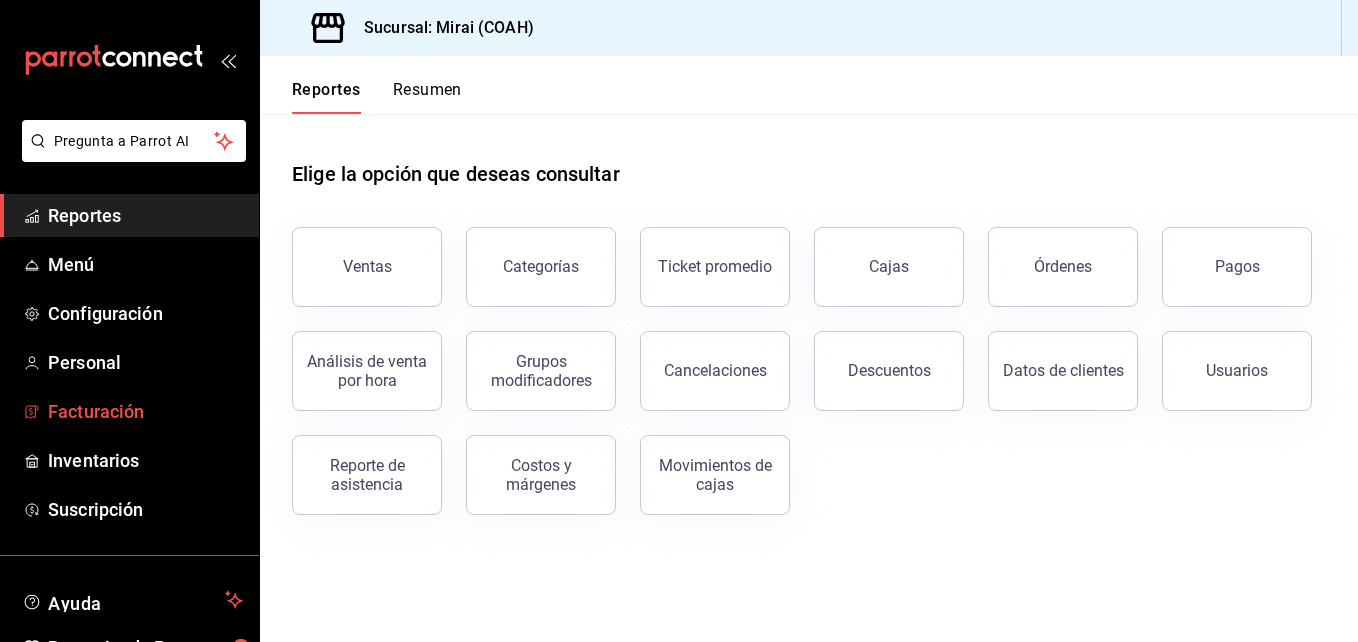 click on "Facturación" at bounding box center (145, 411) 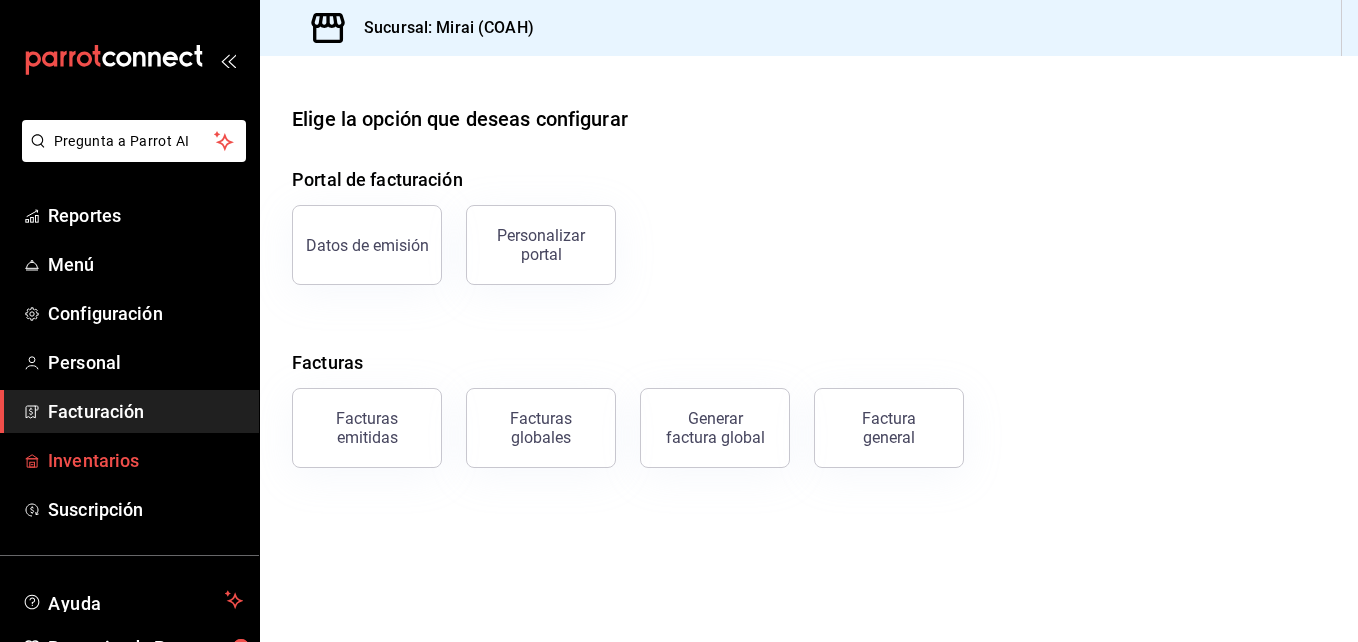 click on "Inventarios" at bounding box center [145, 460] 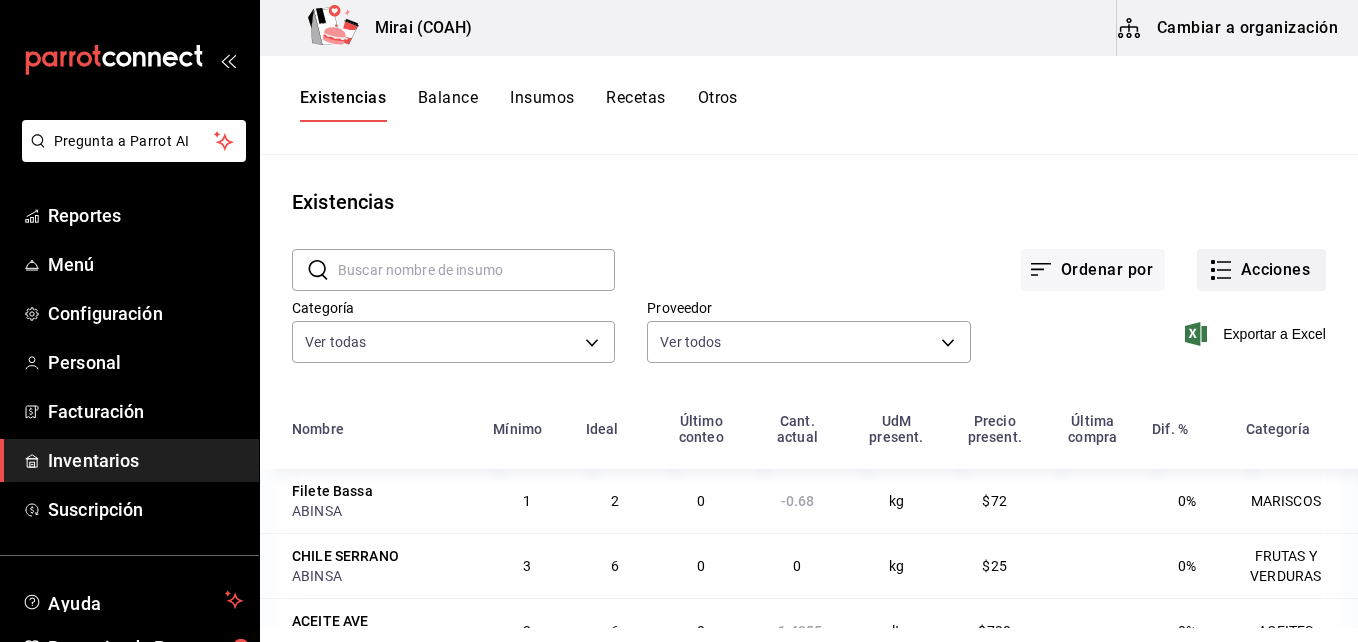 click on "Acciones" at bounding box center [1261, 270] 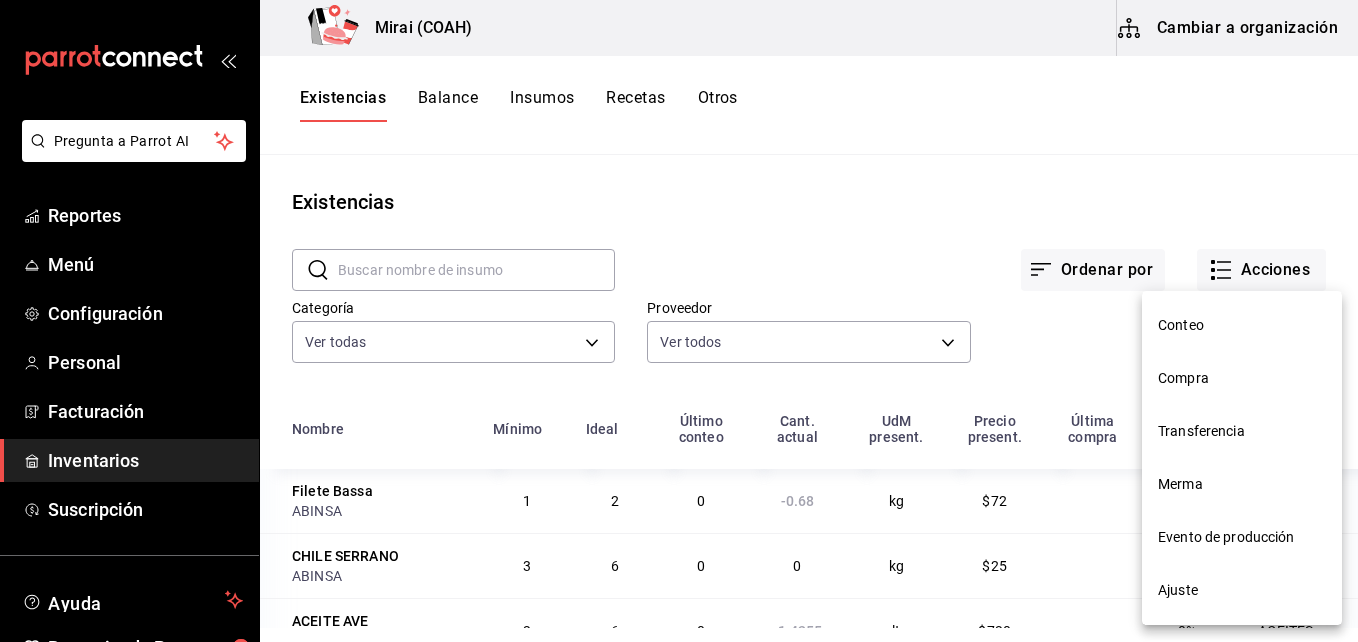 click on "Compra" at bounding box center (1242, 378) 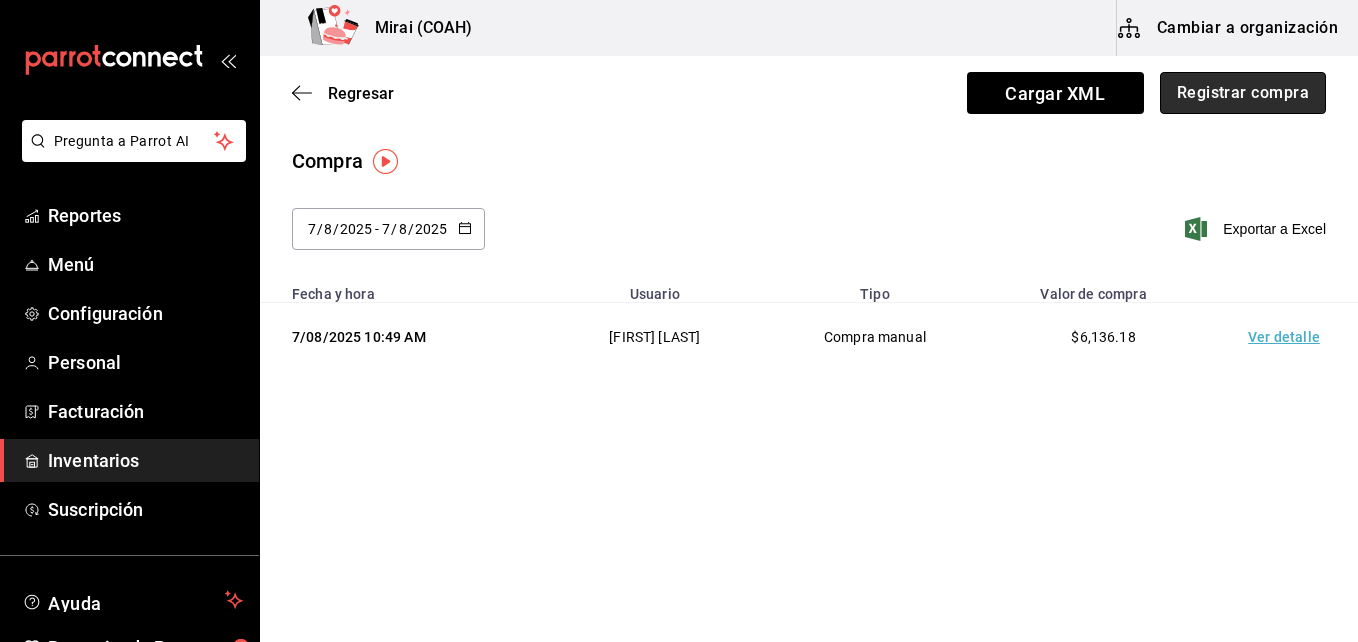 click on "Registrar compra" at bounding box center (1243, 93) 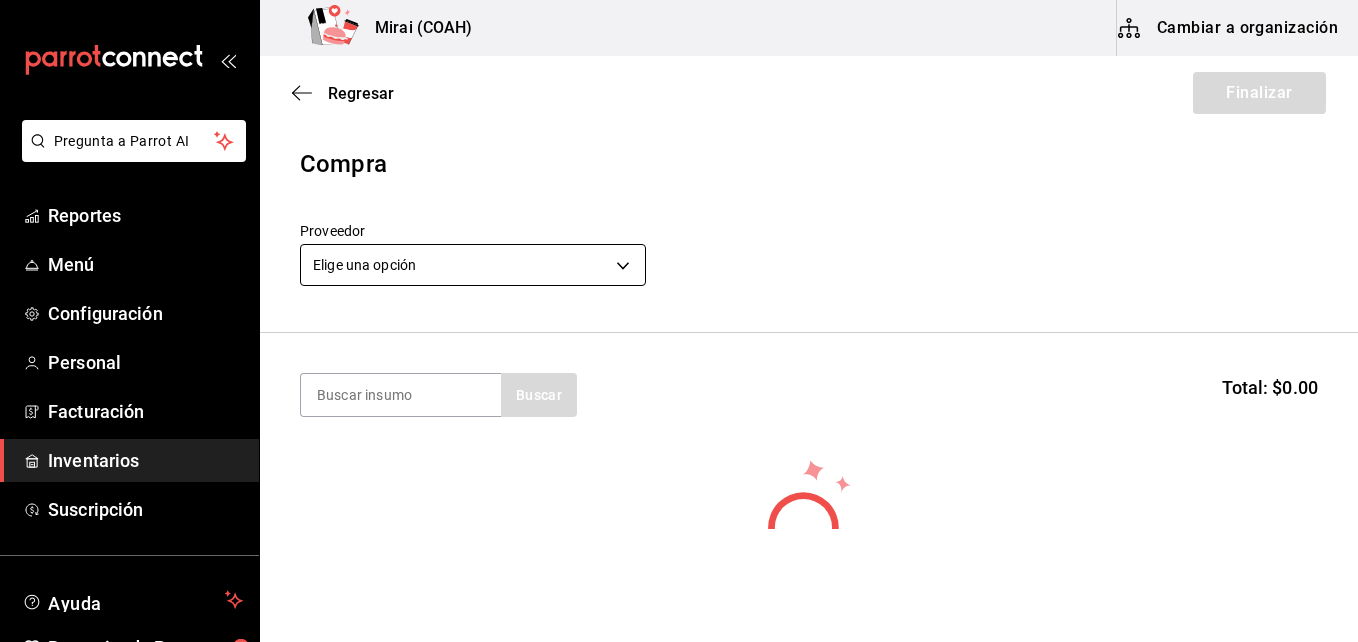 click on "Pregunta a Parrot AI Reportes   Menú   Configuración   Personal   Facturación   Inventarios   Suscripción   Ayuda Recomienda Parrot   [FIRST] [LAST]   Sugerir nueva función   Mirai ([STATE]) Cambiar a organización Regresar Finalizar Compra Proveedor Elige una opción default Buscar Total: $0.00 No hay insumos a mostrar. Busca un insumo para agregarlo a la lista GANA 1 MES GRATIS EN TU SUSCRIPCIÓN AQUÍ ¿Recuerdas cómo empezó tu restaurante?
Hoy puedes ayudar a un colega a tener el mismo cambio que tú viviste.
Recomienda Parrot directamente desde tu Portal Administrador.
Es fácil y rápido.
🎁 Por cada restaurante que se una, ganas 1 mes gratis. Ver video tutorial Ir a video Pregunta a Parrot AI Reportes   Menú   Configuración   Personal   Facturación   Inventarios   Suscripción   Ayuda Recomienda Parrot   [FIRST] [LAST]   Sugerir nueva función   Editar Eliminar Visitar centro de ayuda (81) [PHONE] soporte@parrotsoftware.io Visitar centro de ayuda (81) [PHONE] soporte@parrotsoftware.io" at bounding box center (679, 264) 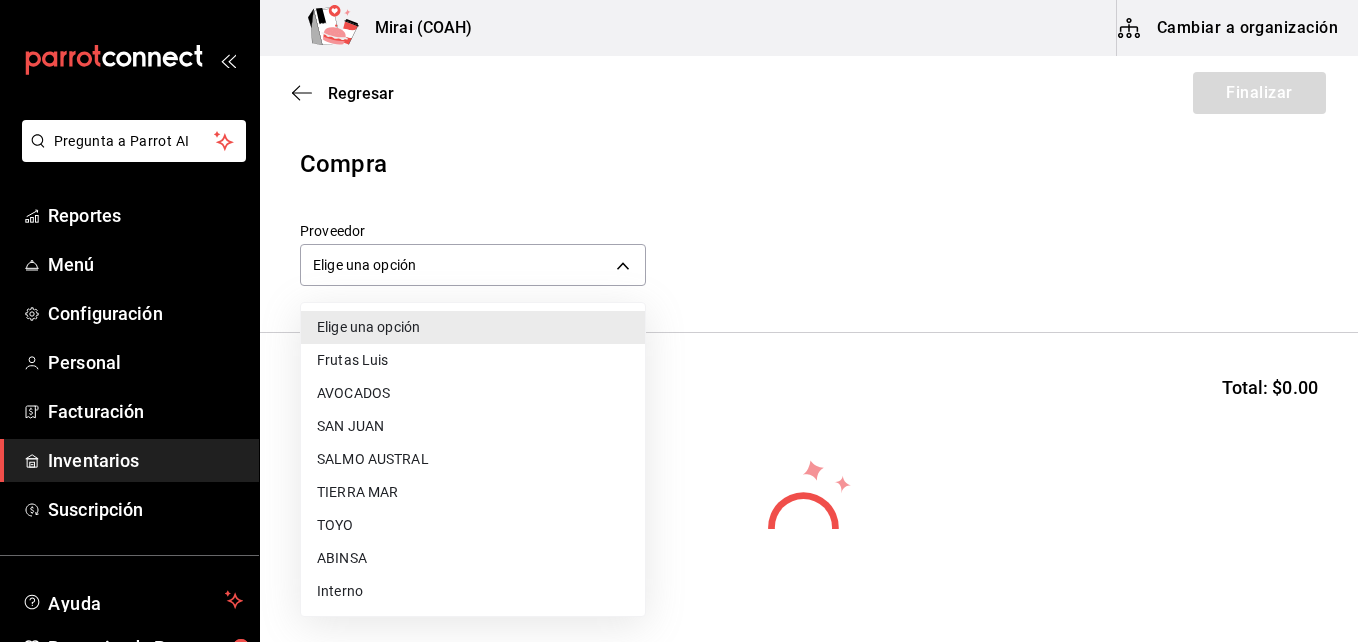 click on "TIERRA MAR" at bounding box center [473, 492] 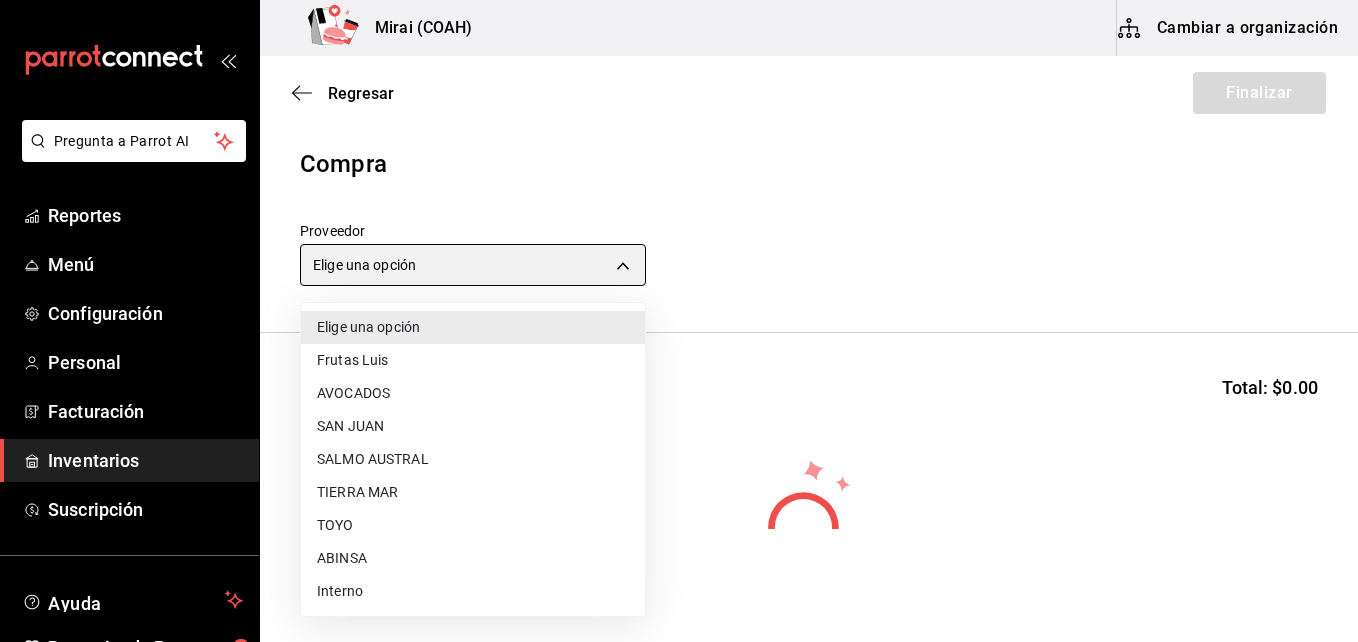 type on "20a076f1-9714-4ab4-b31b-6e7bc2bbdfc4" 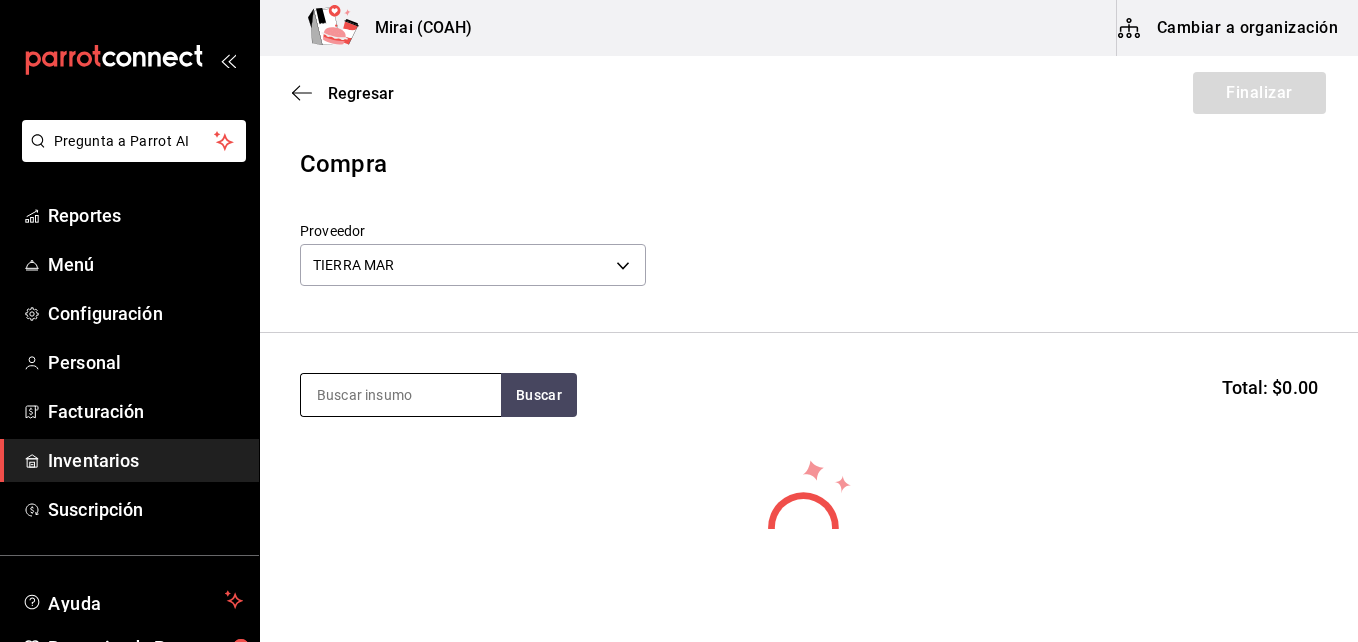 click at bounding box center [401, 395] 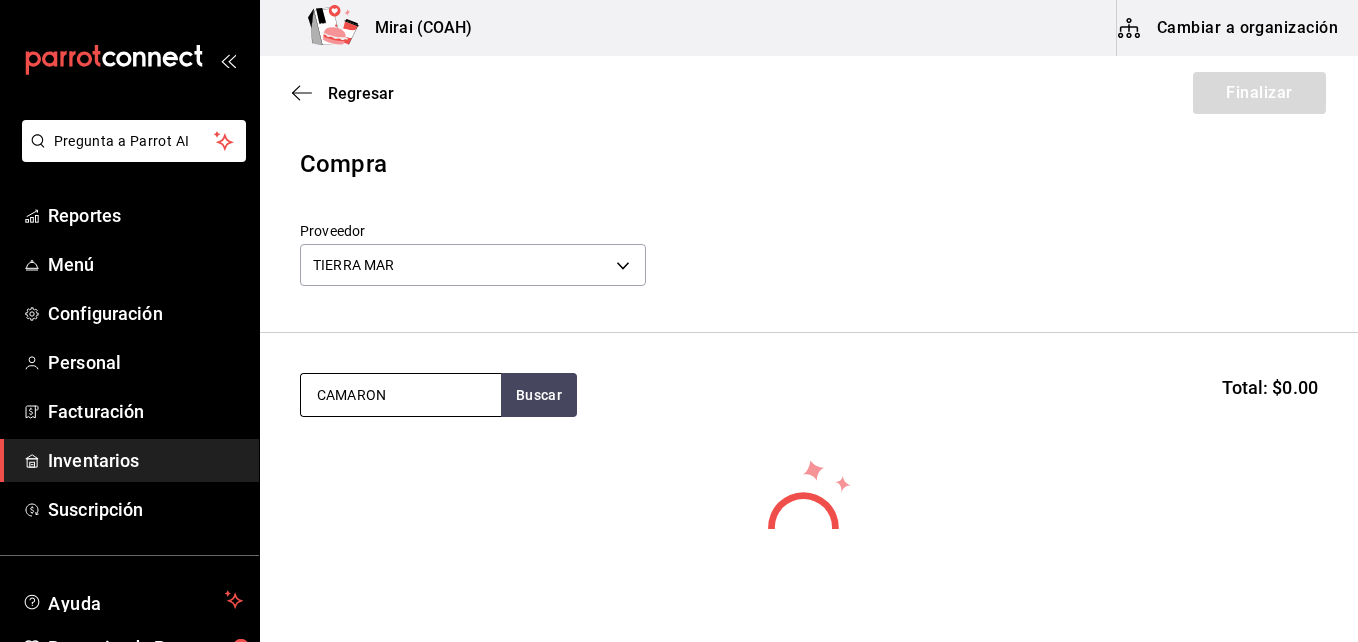 type on "CAMARON" 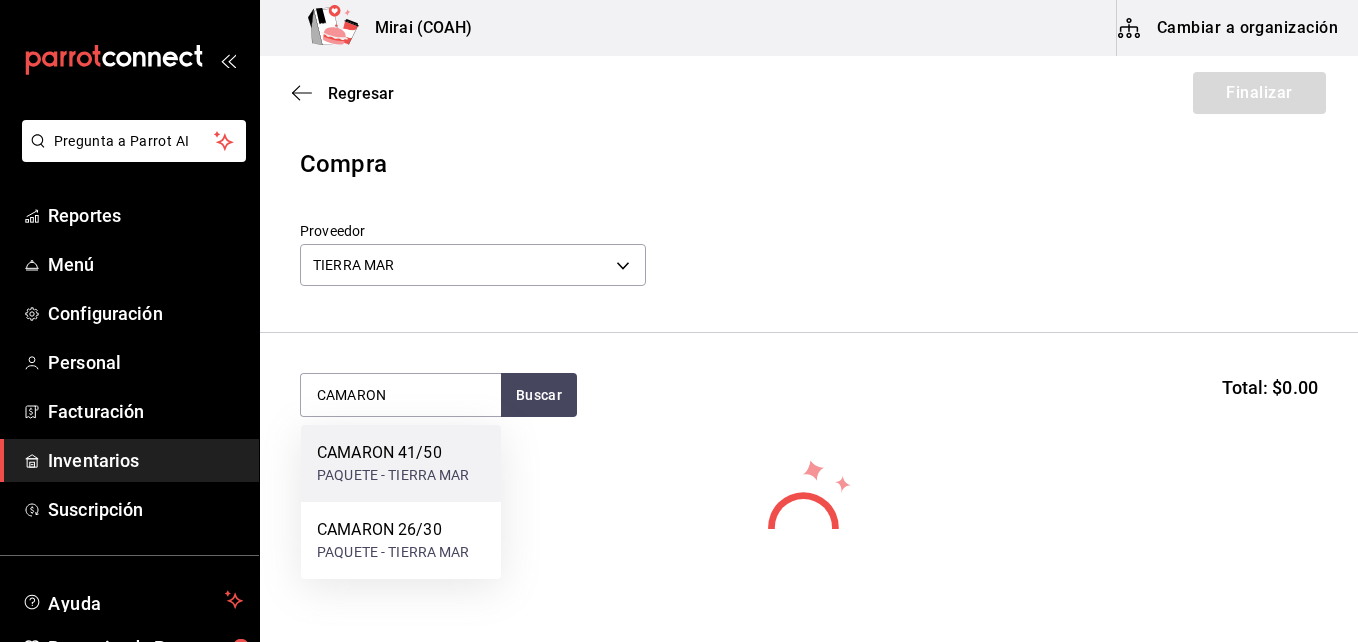 click on "PAQUETE - TIERRA MAR" at bounding box center [393, 475] 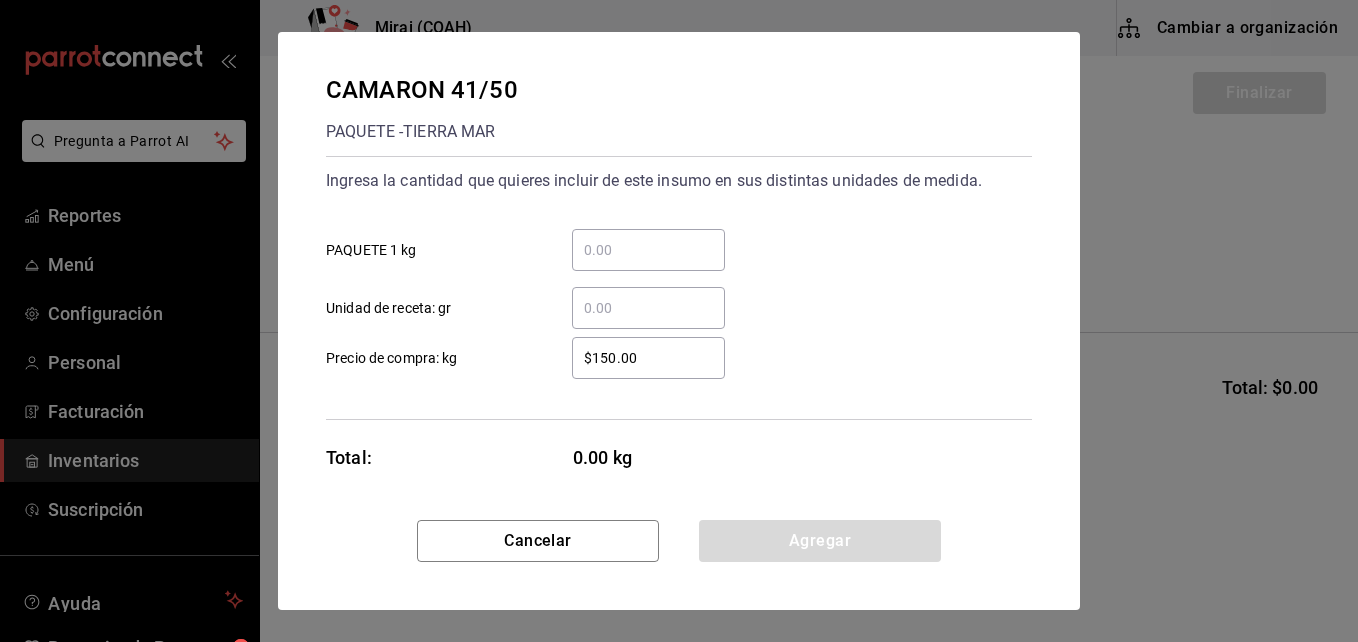 click on "​ PAQUETE 1 kg" at bounding box center (648, 250) 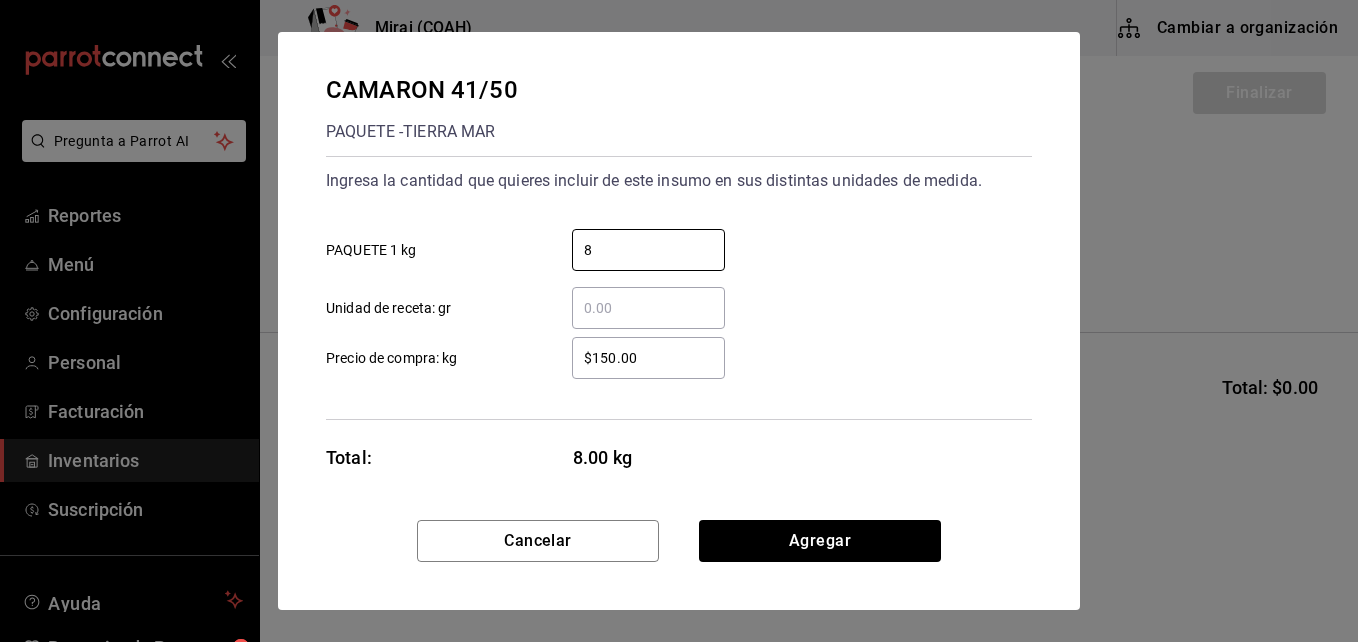 type on "8" 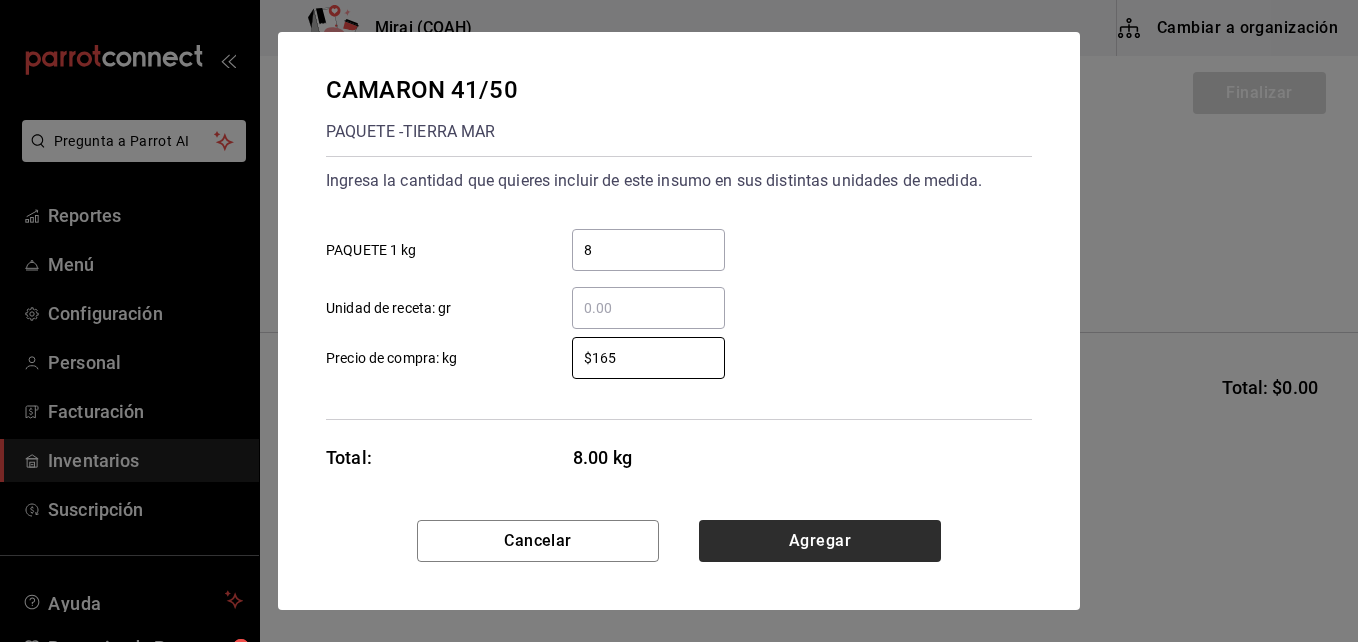 type on "$165" 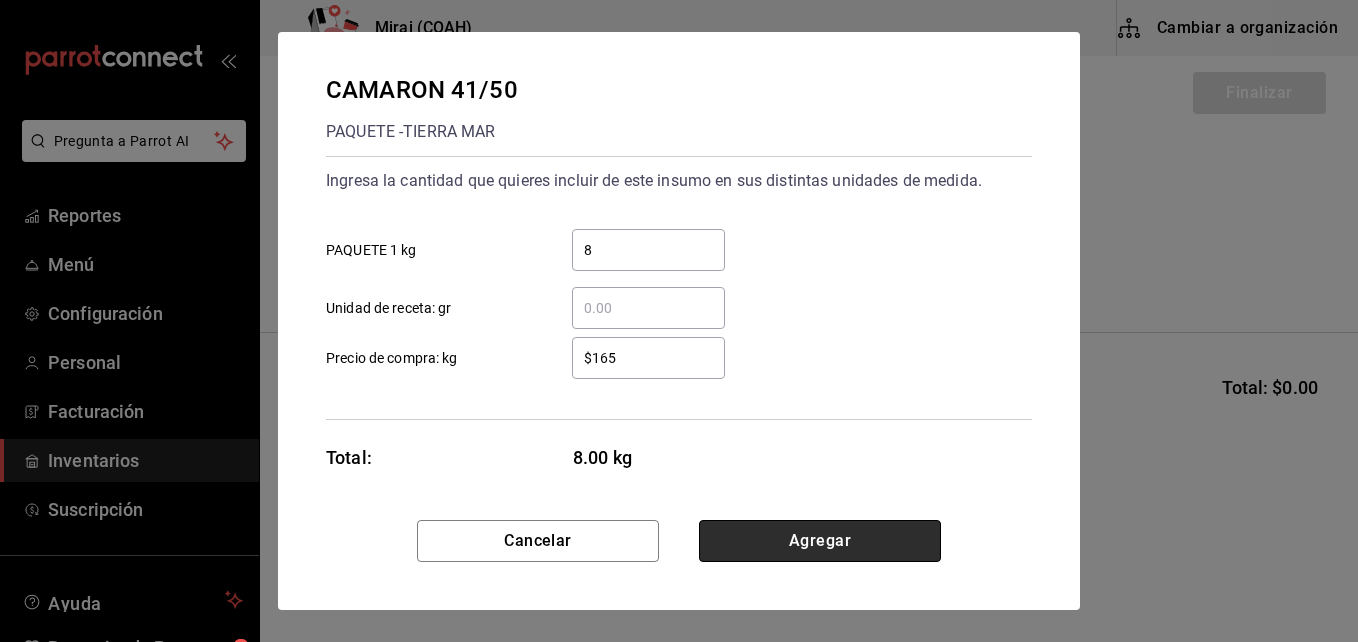 click on "Agregar" at bounding box center [820, 541] 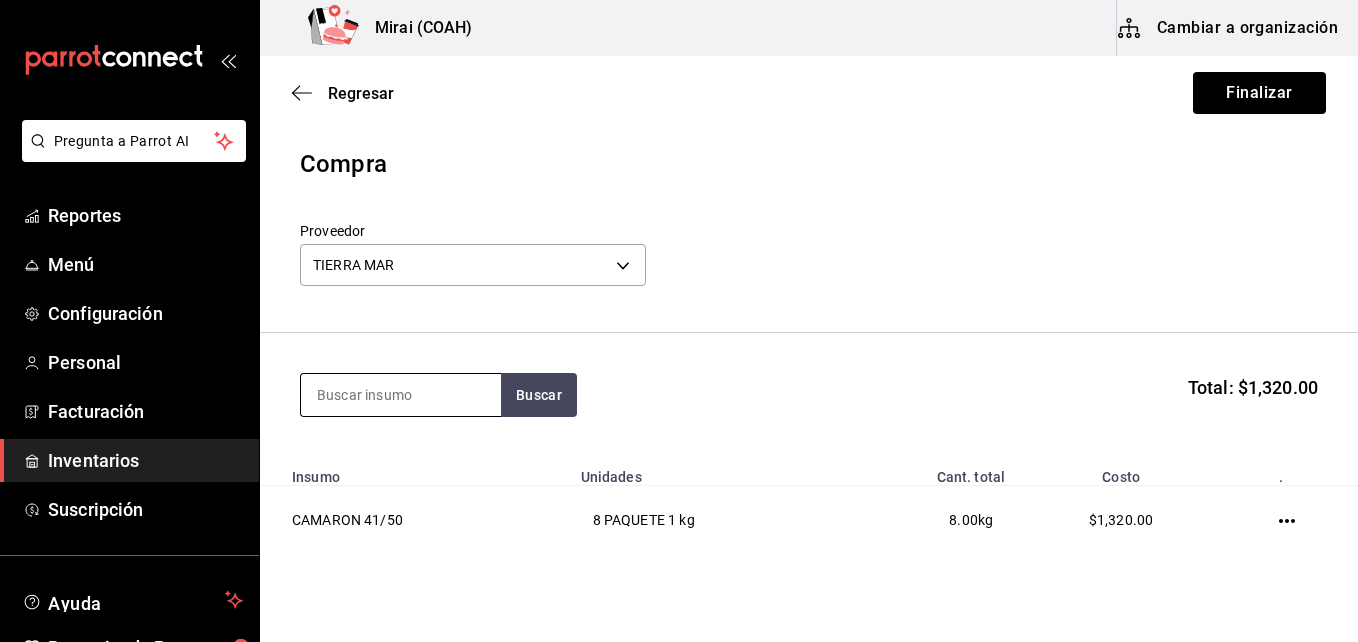 type on "V" 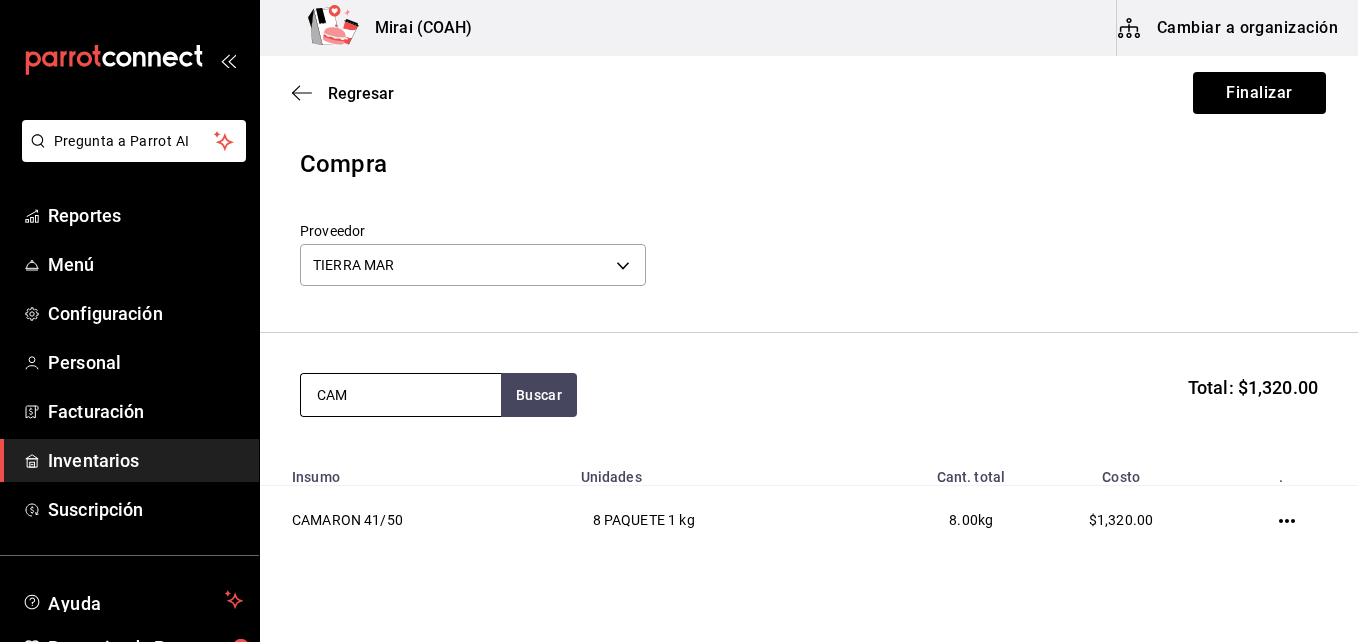type on "CAM" 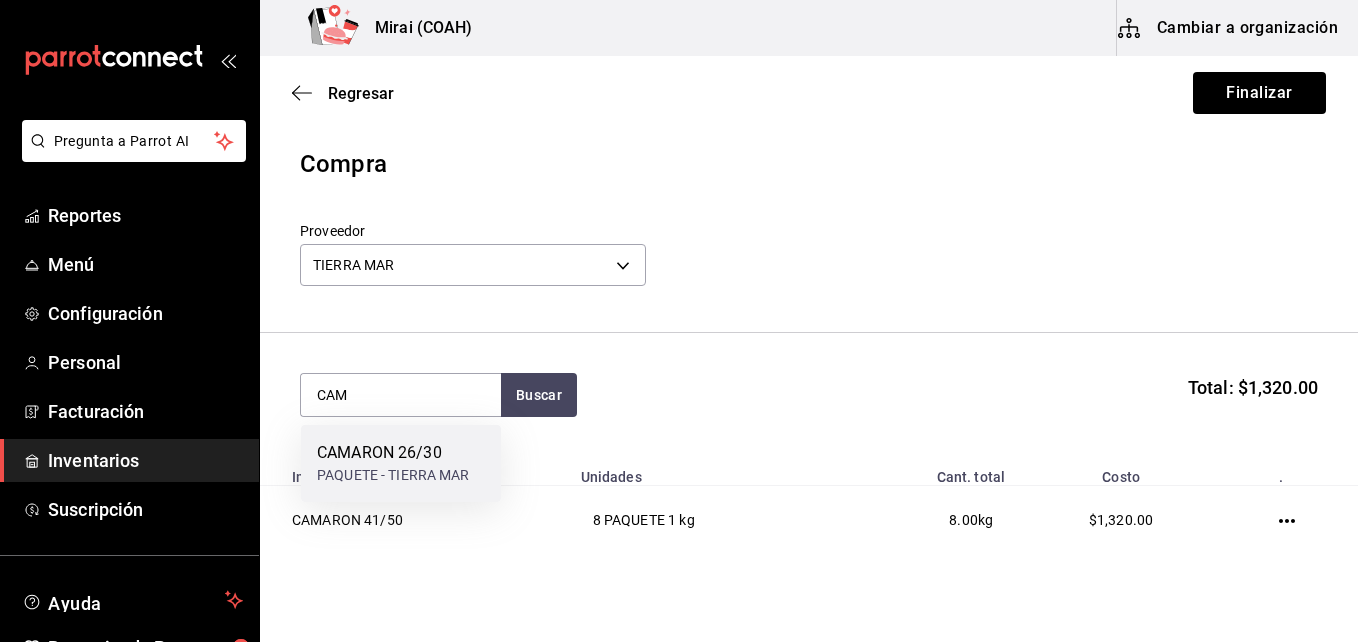 click on "CAMARON 26/30" at bounding box center (393, 453) 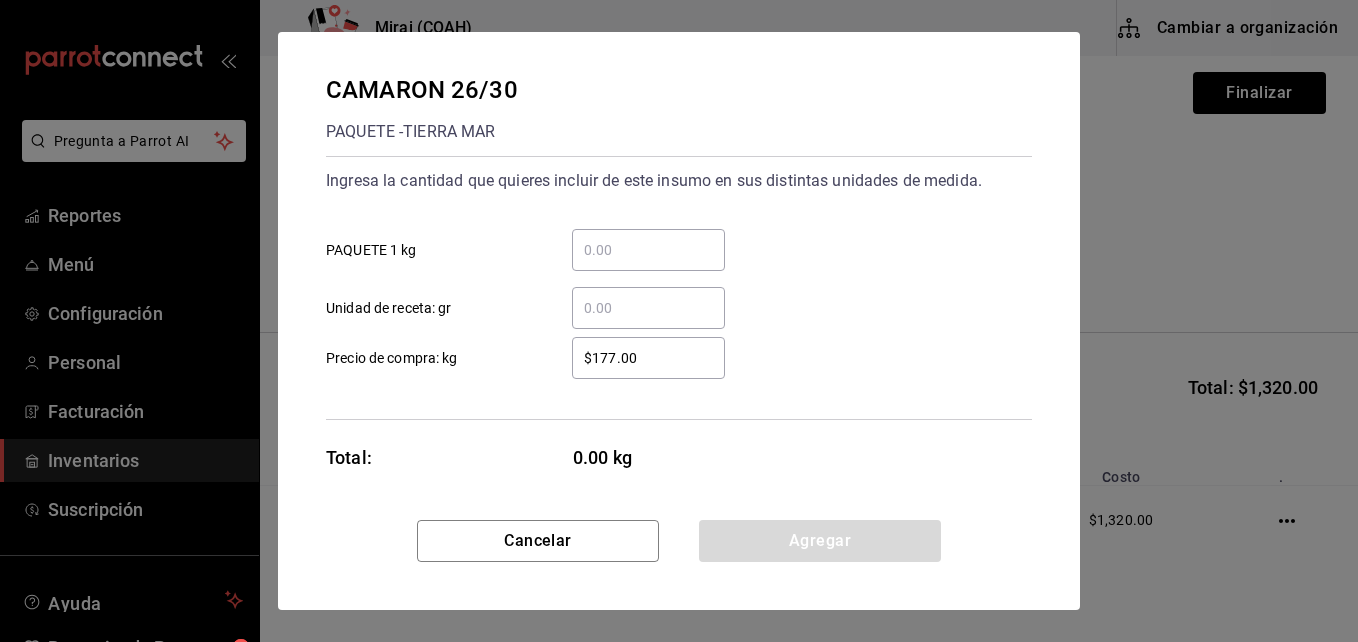 click on "​ PAQUETE 1 kg" at bounding box center (648, 250) 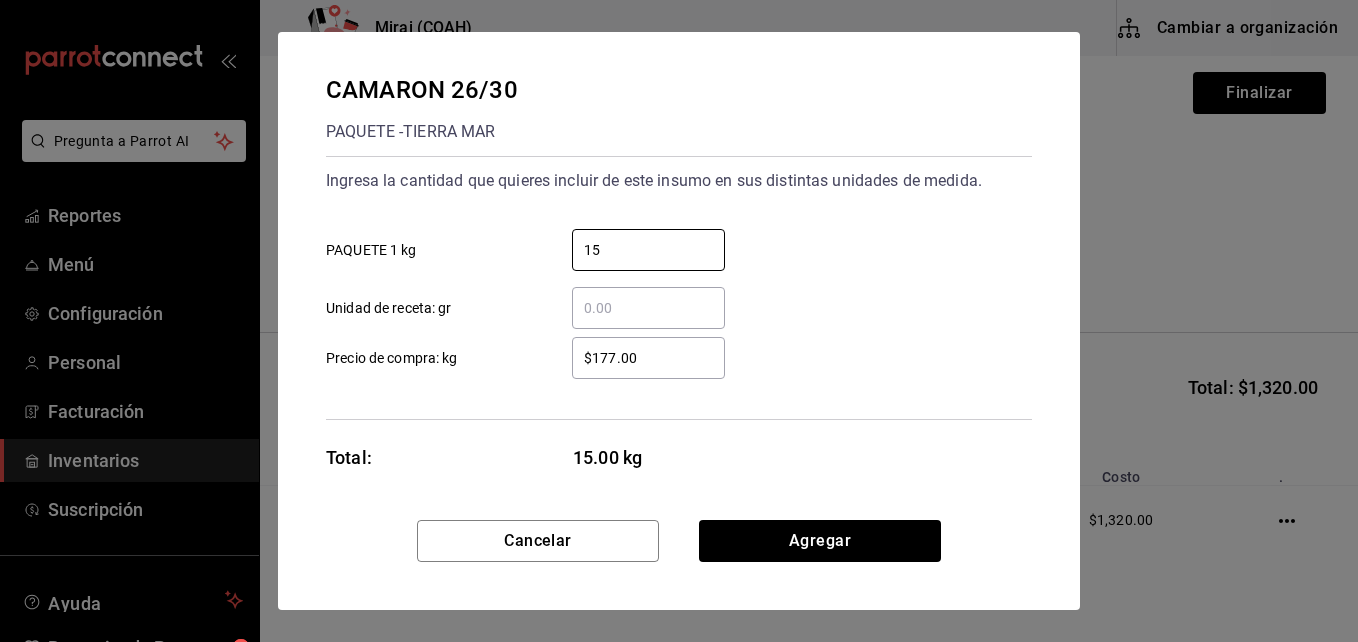 type on "15" 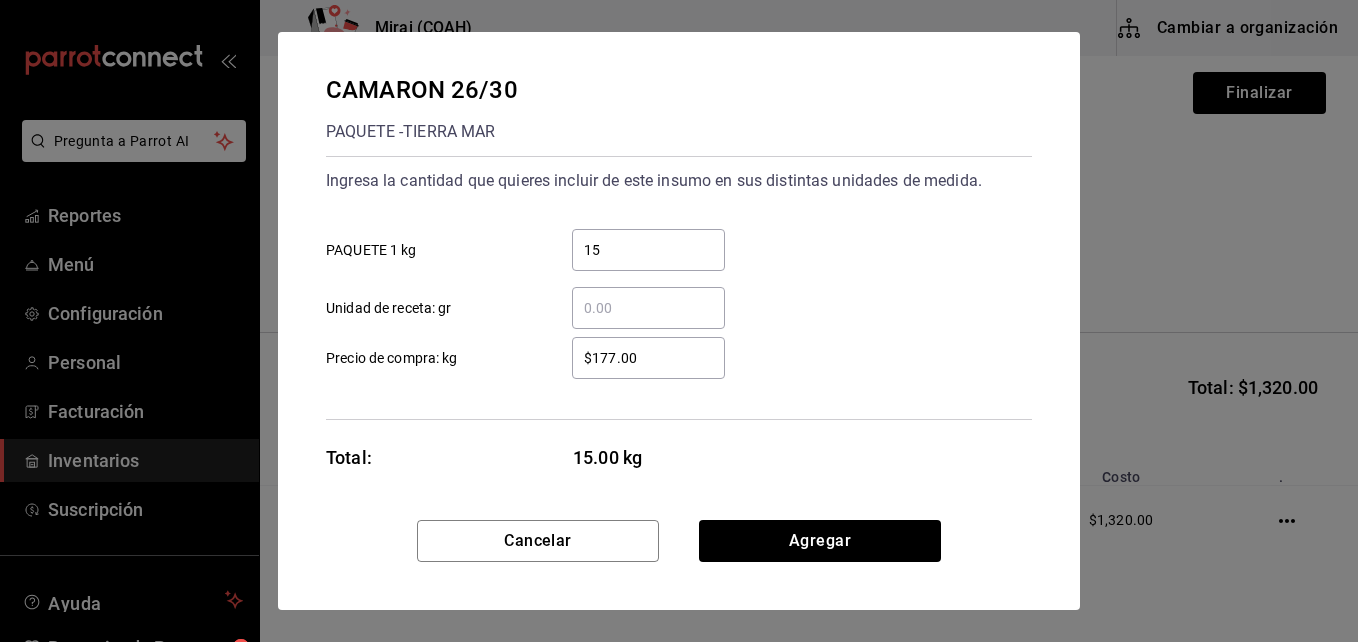 click on "$177.00" at bounding box center [648, 358] 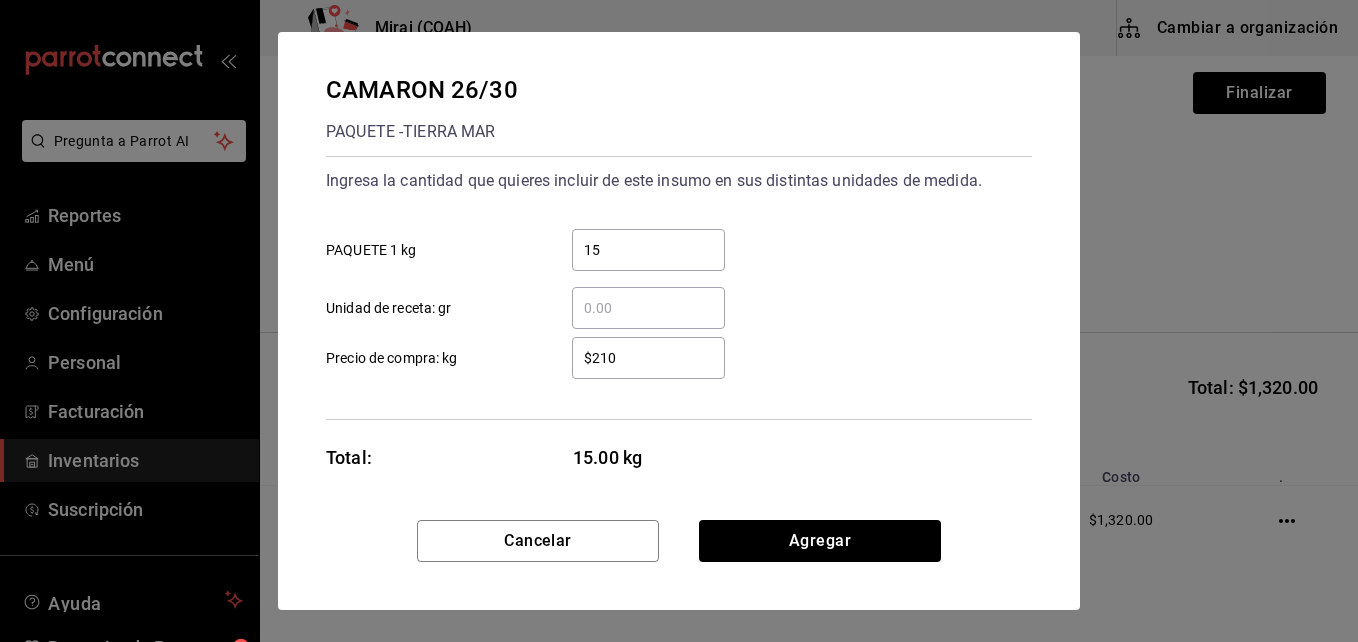 type on "$210.00" 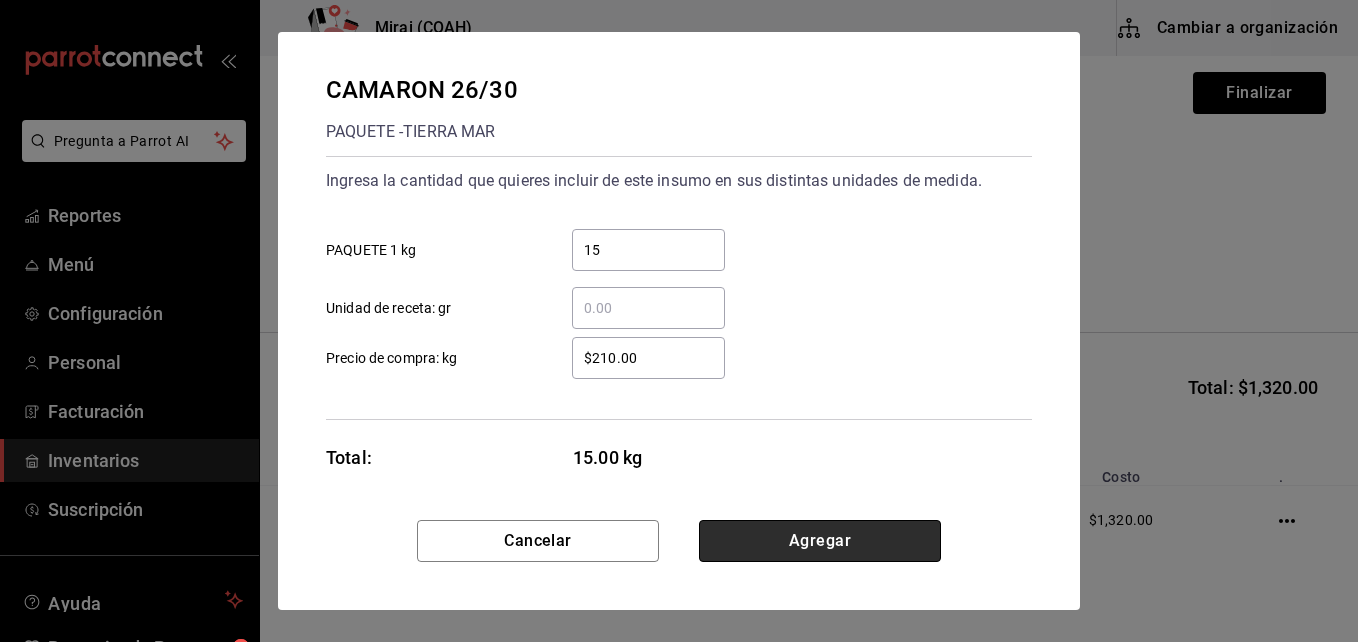 click on "Agregar" at bounding box center (820, 541) 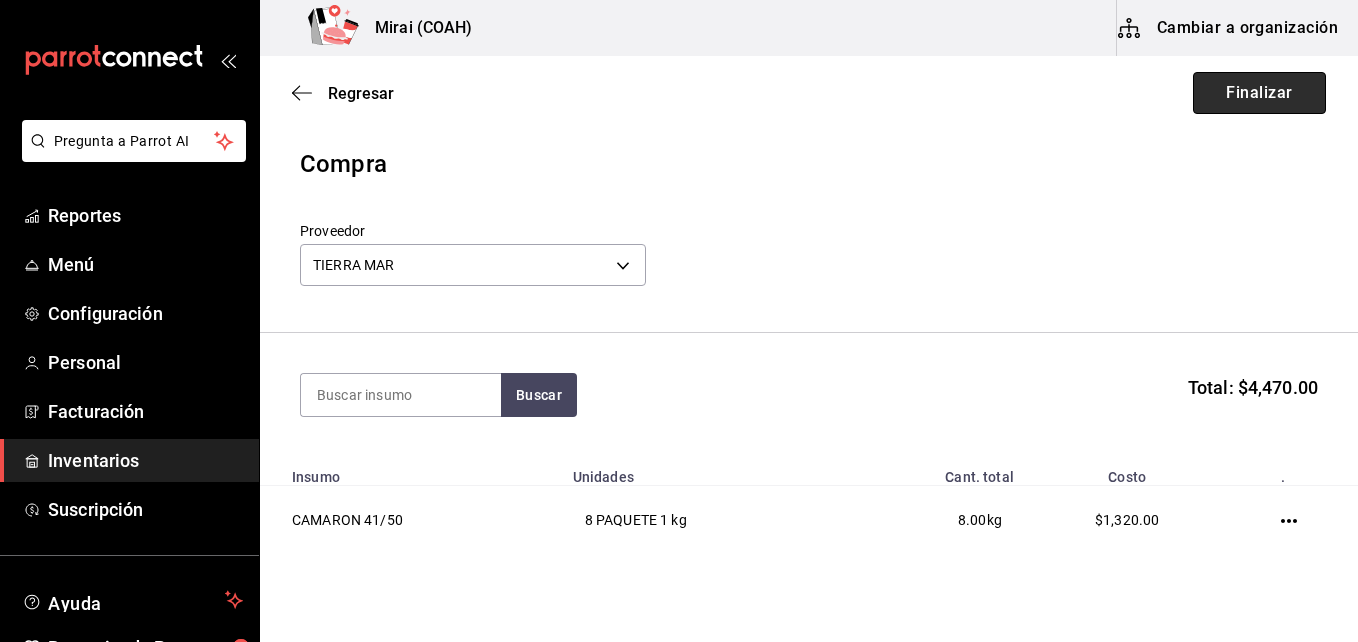 click on "Finalizar" at bounding box center (1259, 93) 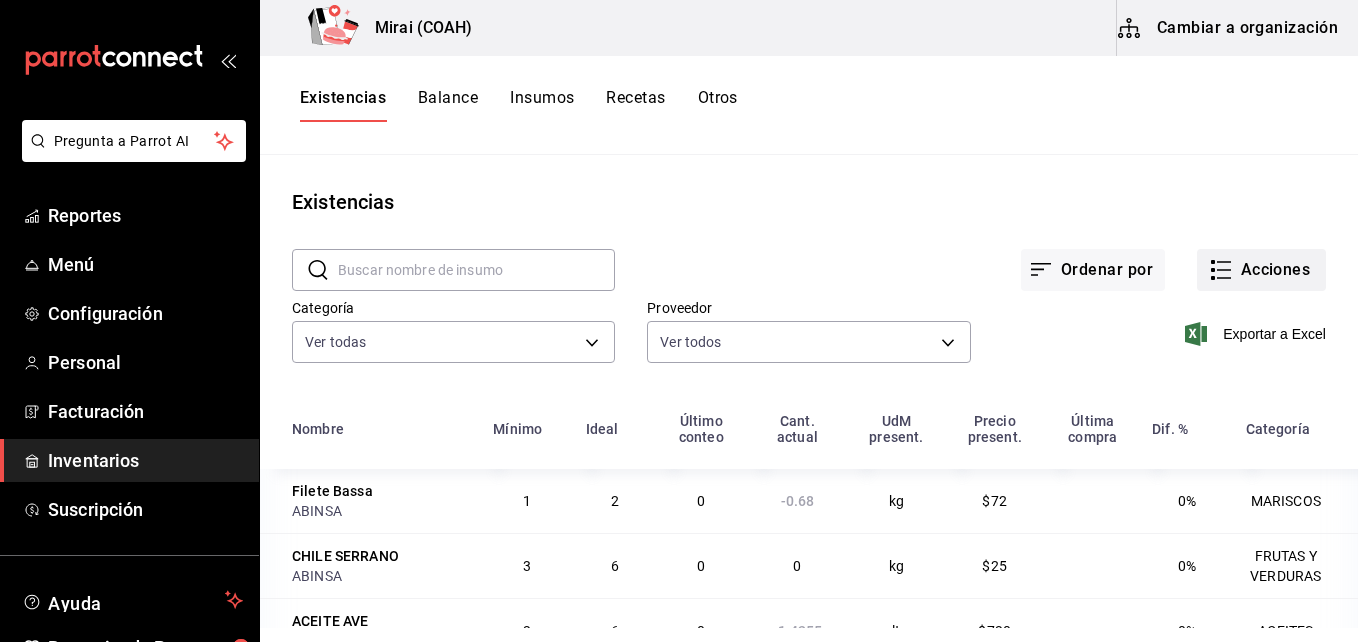 click on "Acciones" at bounding box center (1261, 270) 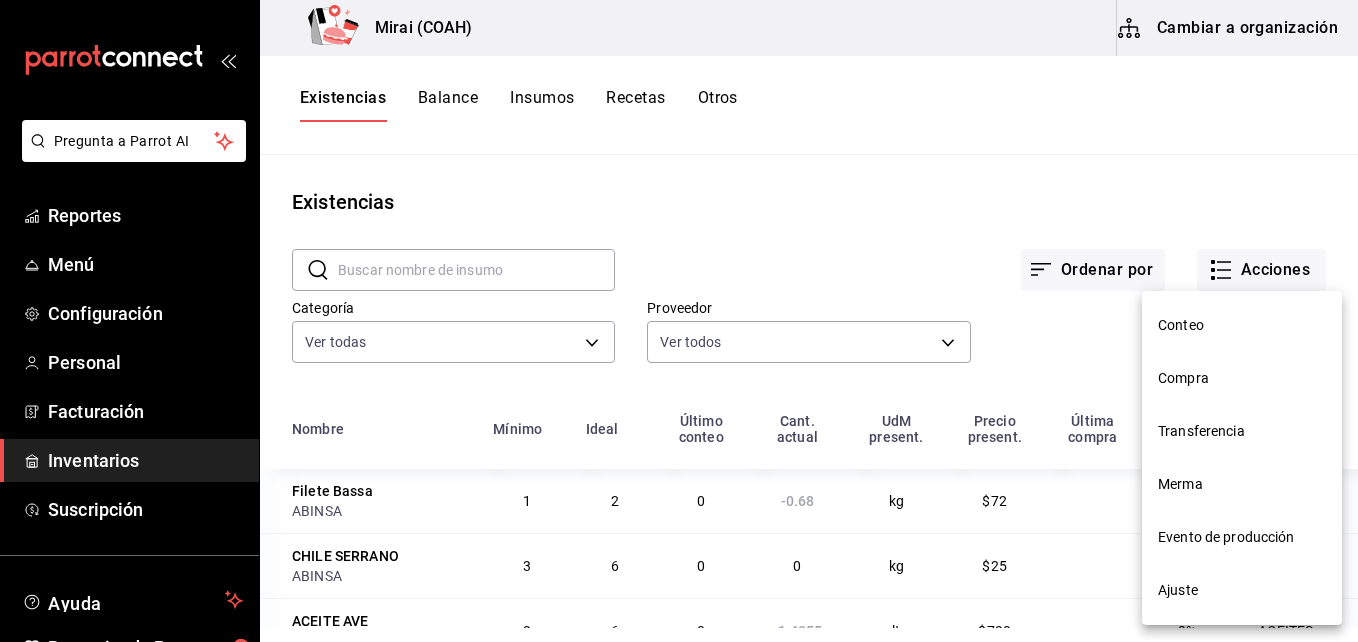 click on "Compra" at bounding box center [1242, 378] 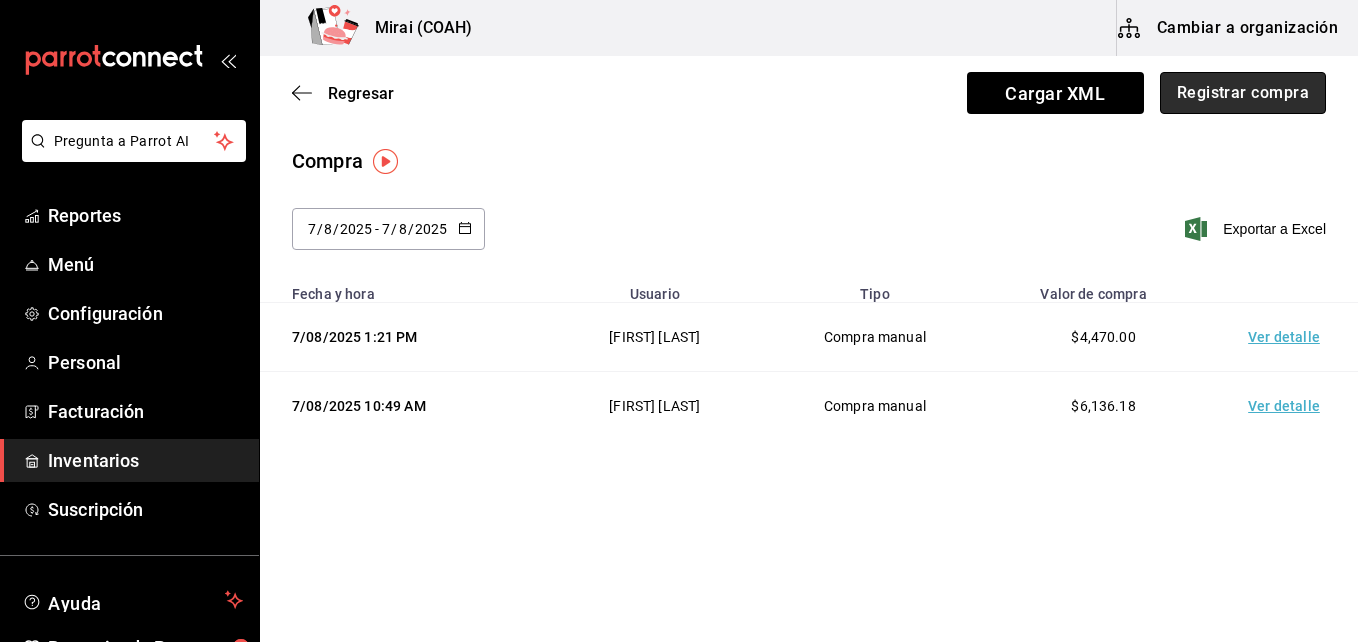 click on "Registrar compra" at bounding box center (1243, 93) 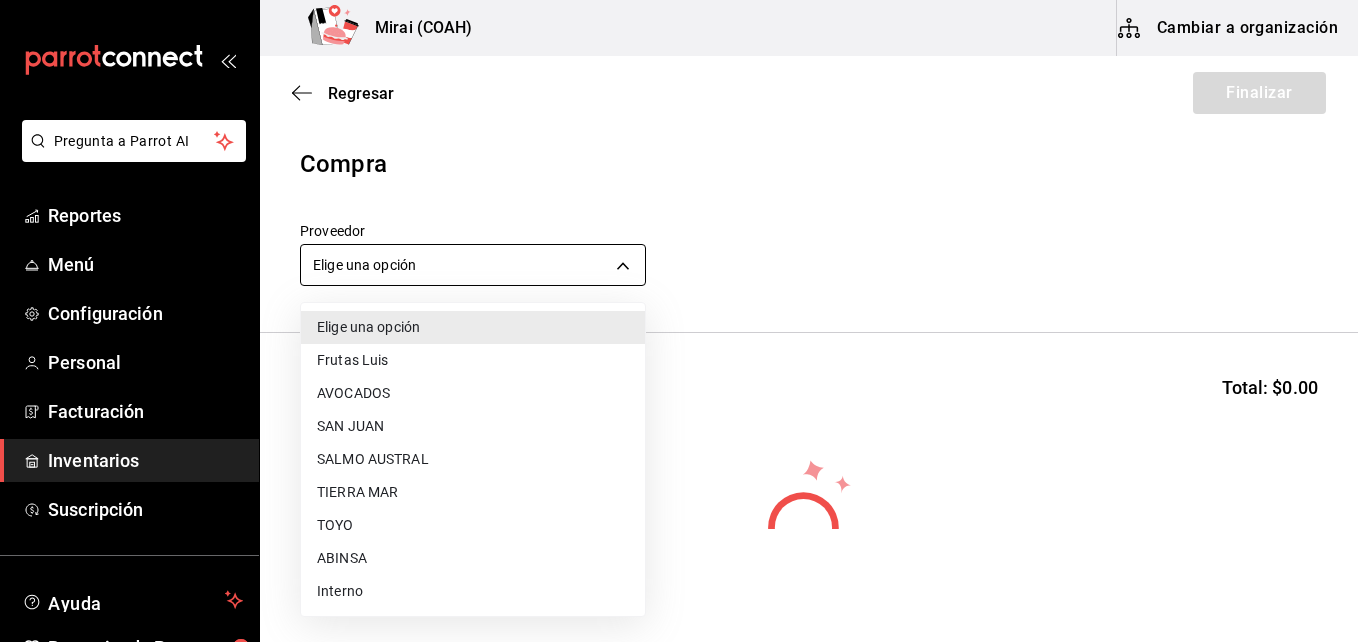 click on "Pregunta a Parrot AI Reportes   Menú   Configuración   Personal   Facturación   Inventarios   Suscripción   Ayuda Recomienda Parrot   [FIRST] [LAST]   Sugerir nueva función   Mirai ([STATE]) Cambiar a organización Regresar Finalizar Compra Proveedor Elige una opción default Buscar Total: $0.00 No hay insumos a mostrar. Busca un insumo para agregarlo a la lista GANA 1 MES GRATIS EN TU SUSCRIPCIÓN AQUÍ ¿Recuerdas cómo empezó tu restaurante?
Hoy puedes ayudar a un colega a tener el mismo cambio que tú viviste.
Recomienda Parrot directamente desde tu Portal Administrador.
Es fácil y rápido.
🎁 Por cada restaurante que se una, ganas 1 mes gratis. Ver video tutorial Ir a video Pregunta a Parrot AI Reportes   Menú   Configuración   Personal   Facturación   Inventarios   Suscripción   Ayuda Recomienda Parrot   [FIRST] [LAST]   Sugerir nueva función   Editar Eliminar Visitar centro de ayuda (81) [PHONE] soporte@parrotsoftware.io Visitar centro de ayuda (81) [PHONE] soporte@parrotsoftware.io TOYO" at bounding box center [679, 264] 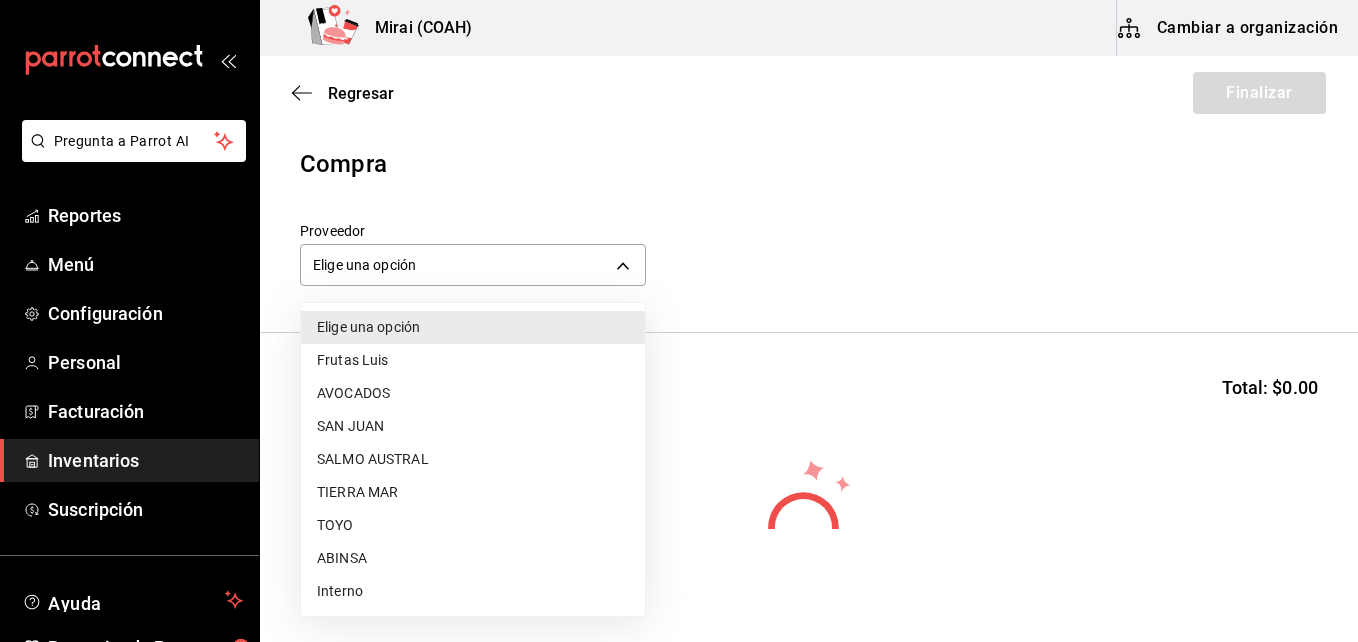 click on "TOYO" at bounding box center [473, 525] 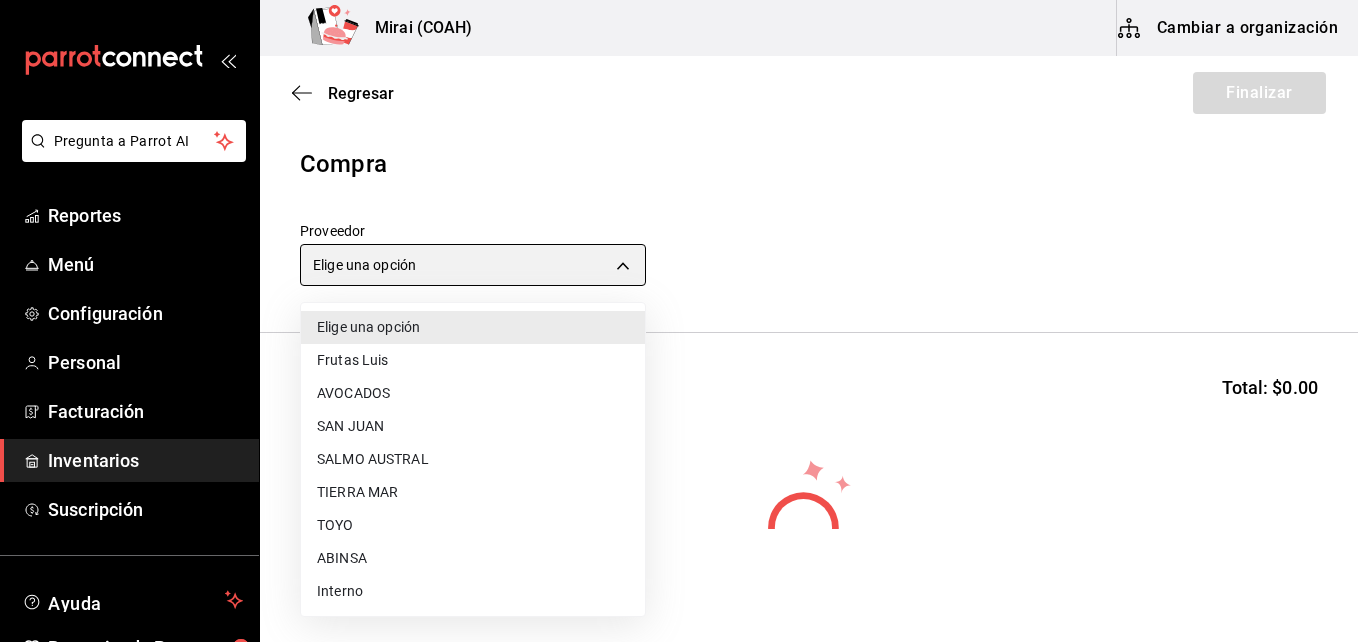 type on "e78d7275-026a-4e50-9875-693dd4ae81c7" 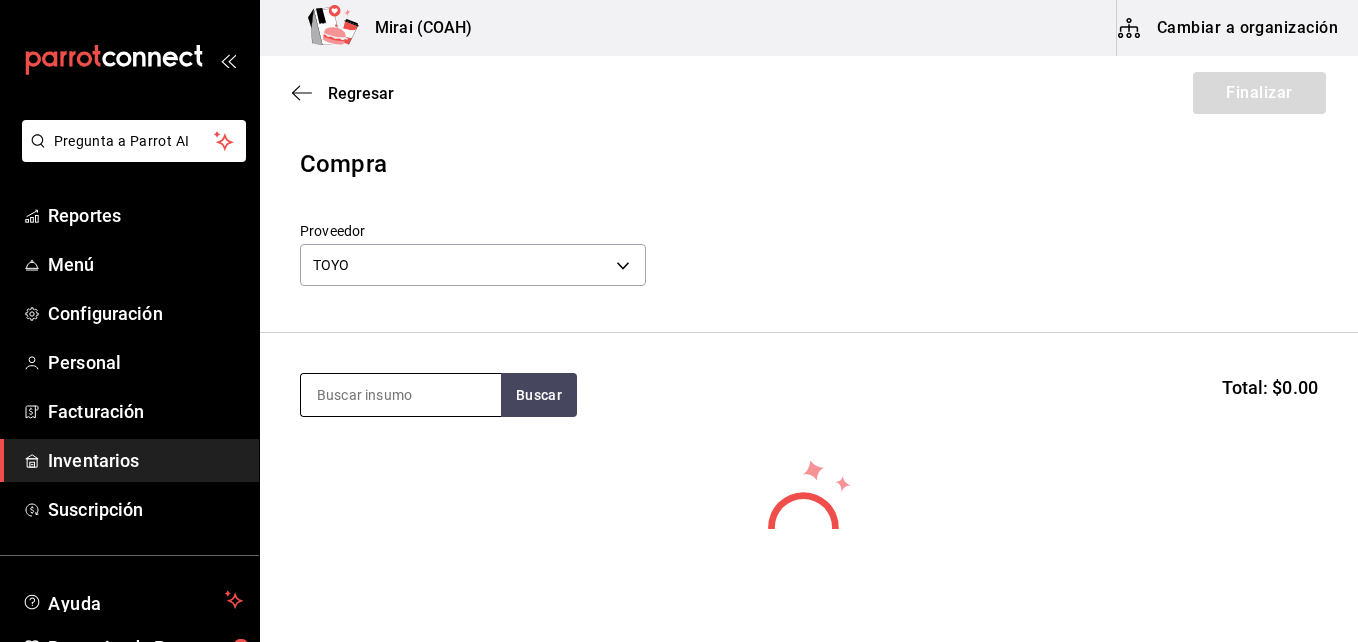 click at bounding box center [401, 395] 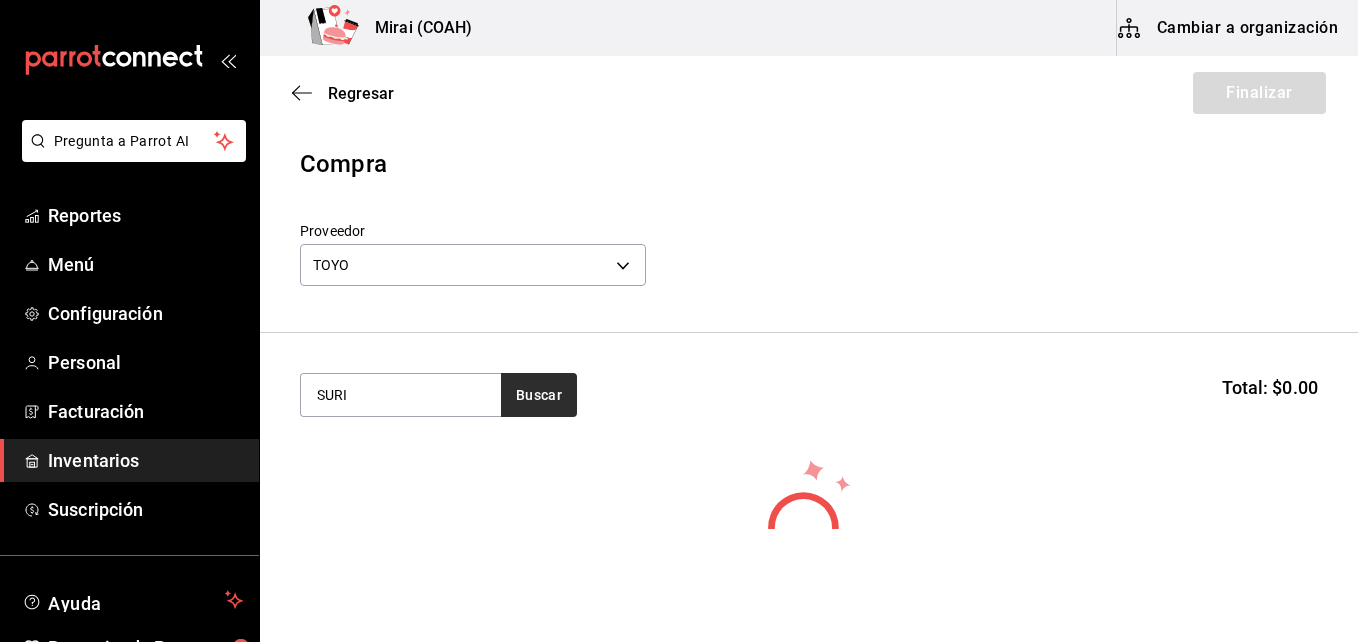 type on "SURI" 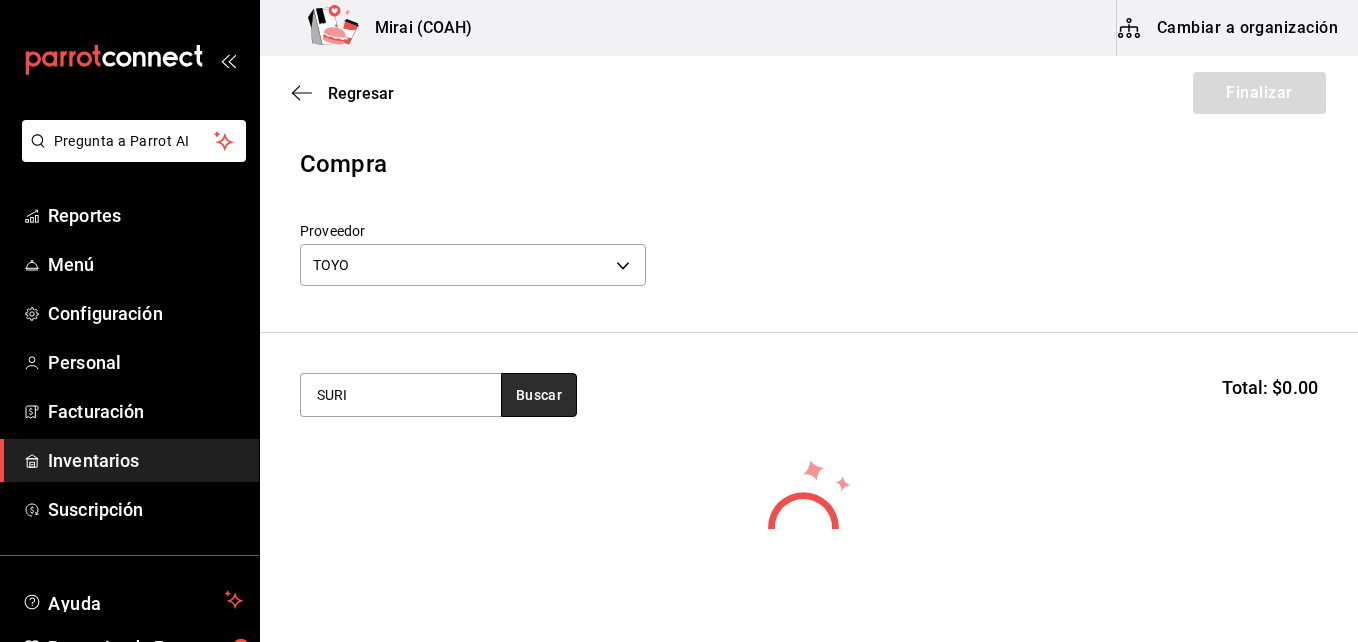 click on "Buscar" at bounding box center [539, 395] 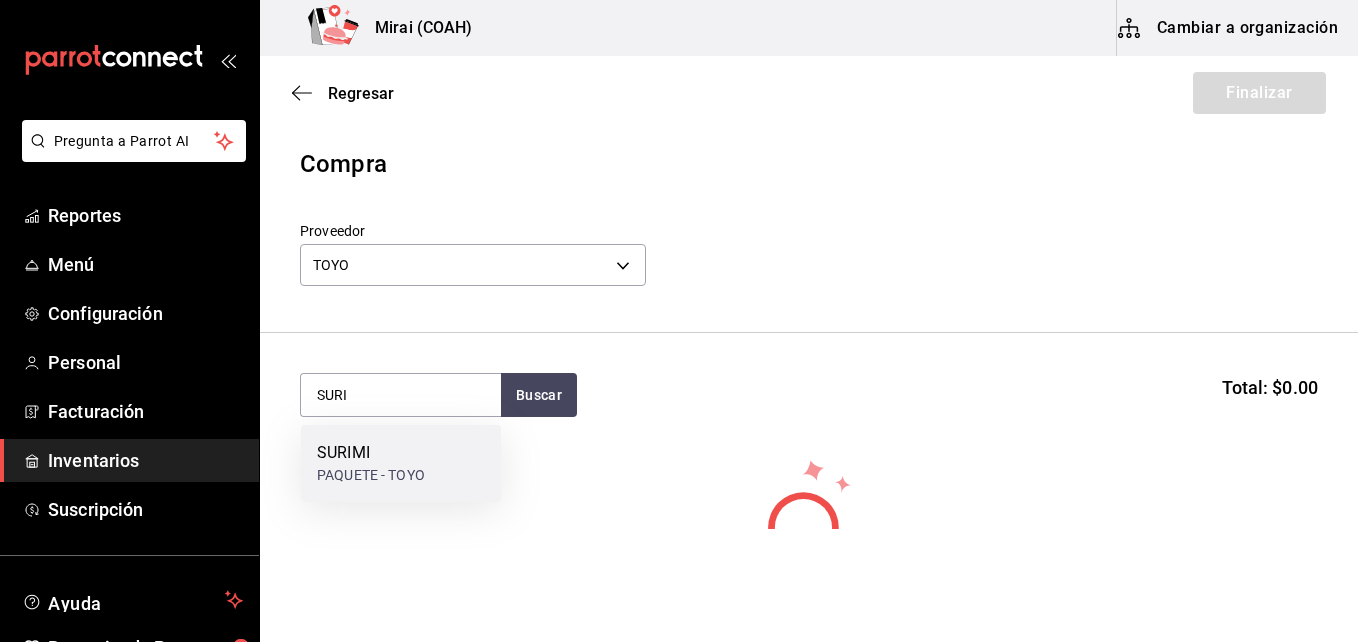 click on "SURIMI" at bounding box center [371, 453] 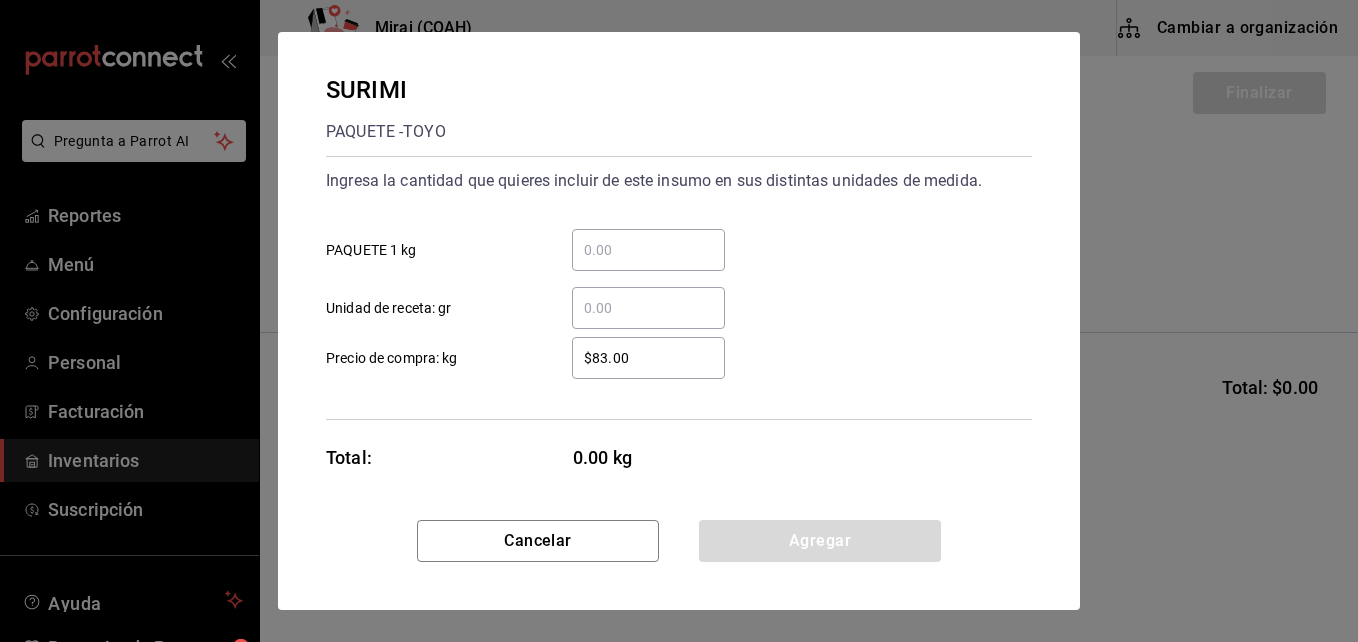 click on "​ Unidad de receta: gr" at bounding box center [671, 300] 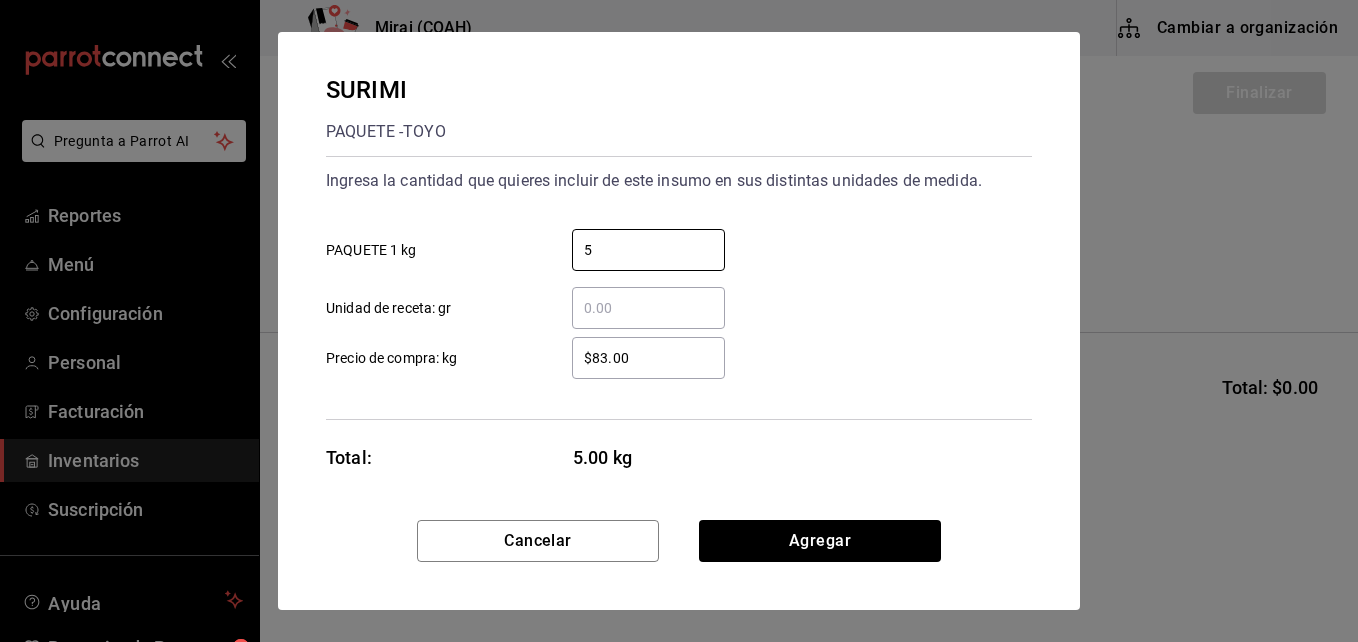 type on "5" 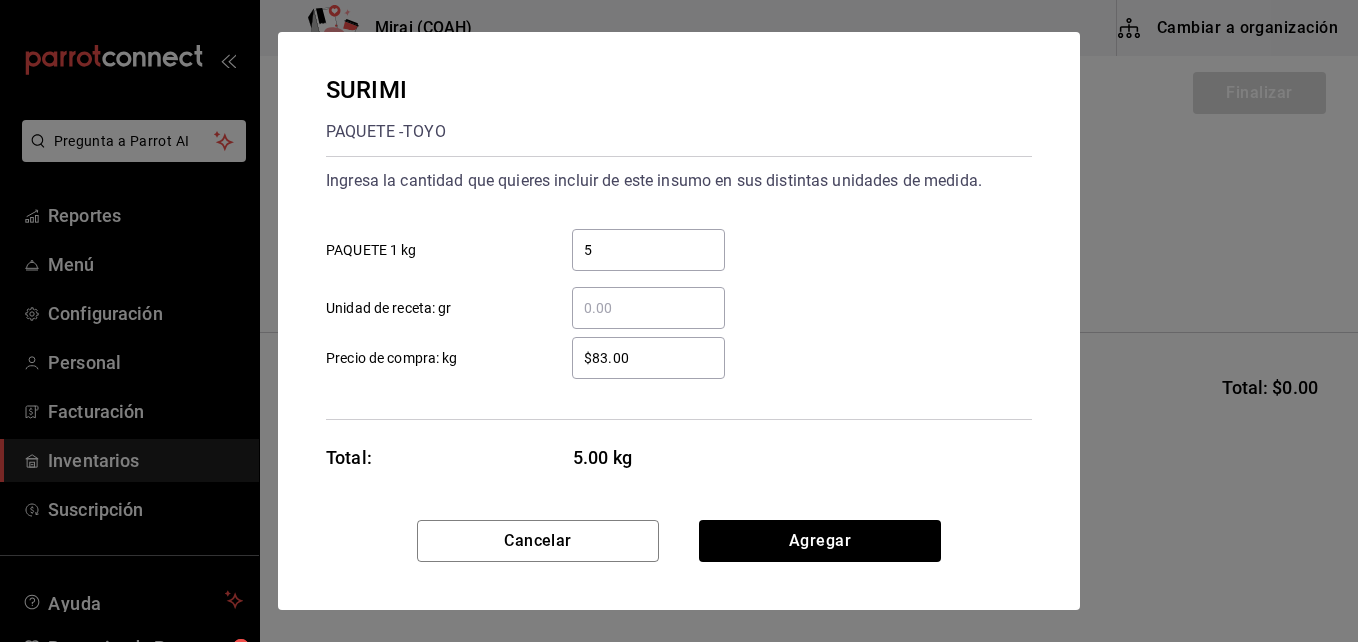 click on "$83.00 ​" at bounding box center [648, 358] 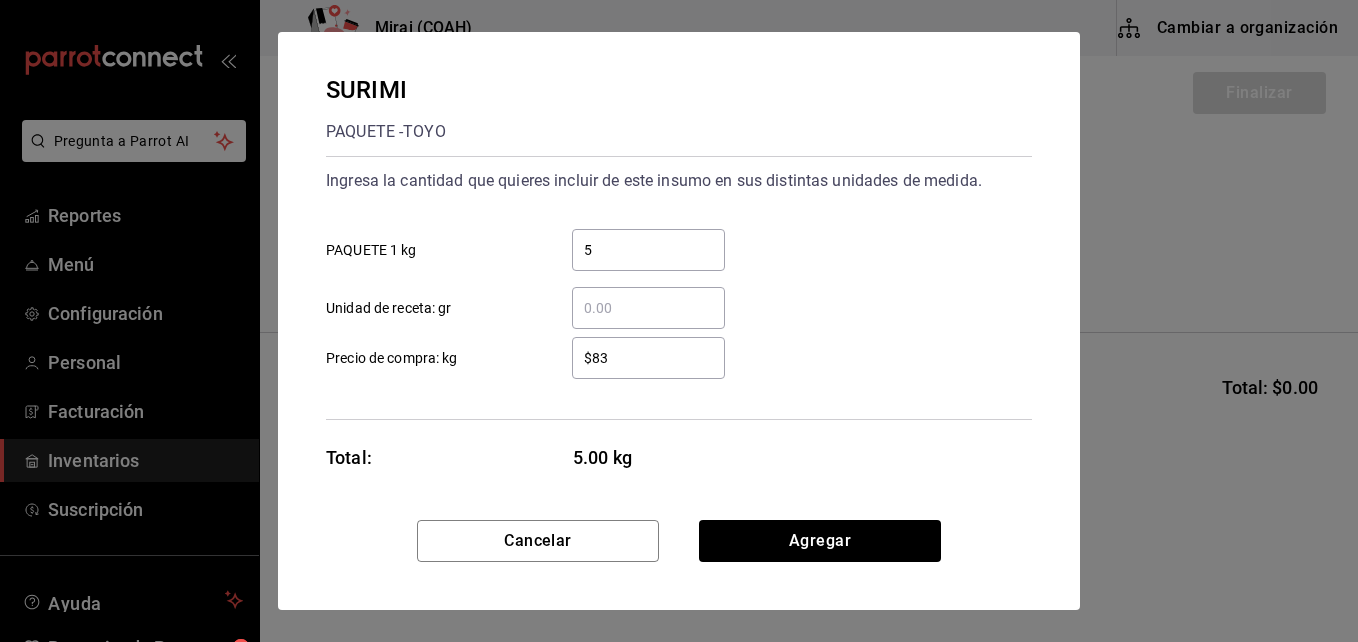 type on "$8" 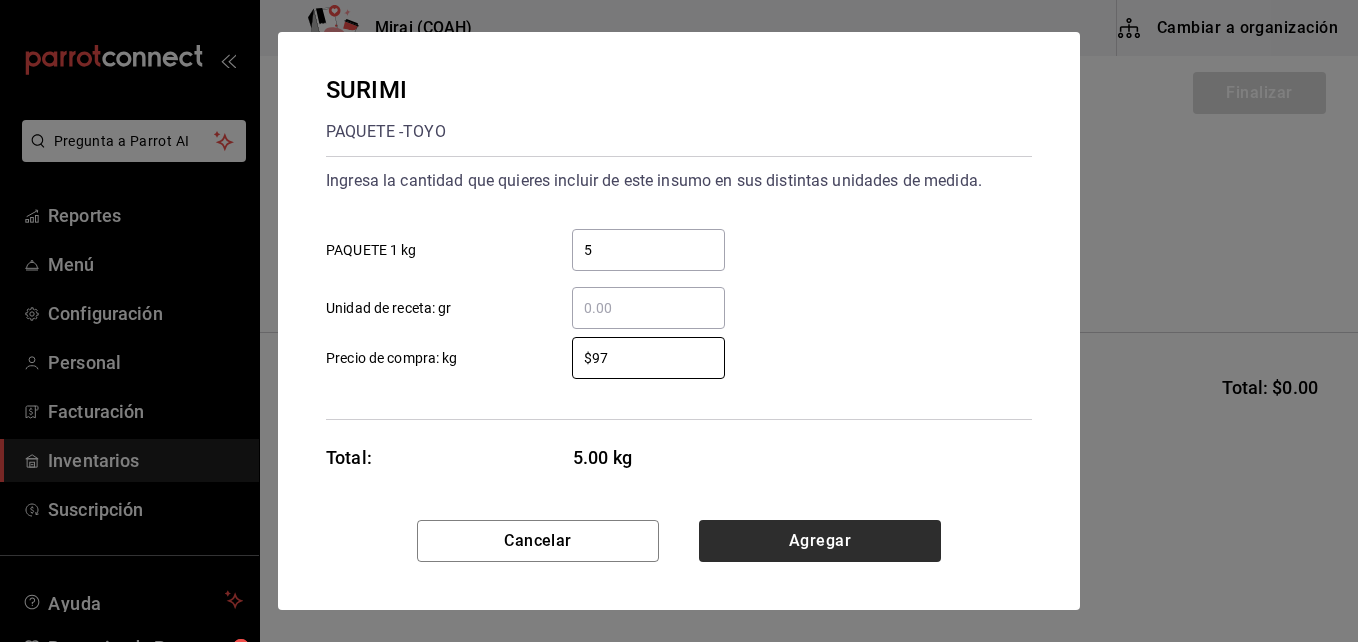 type on "$97" 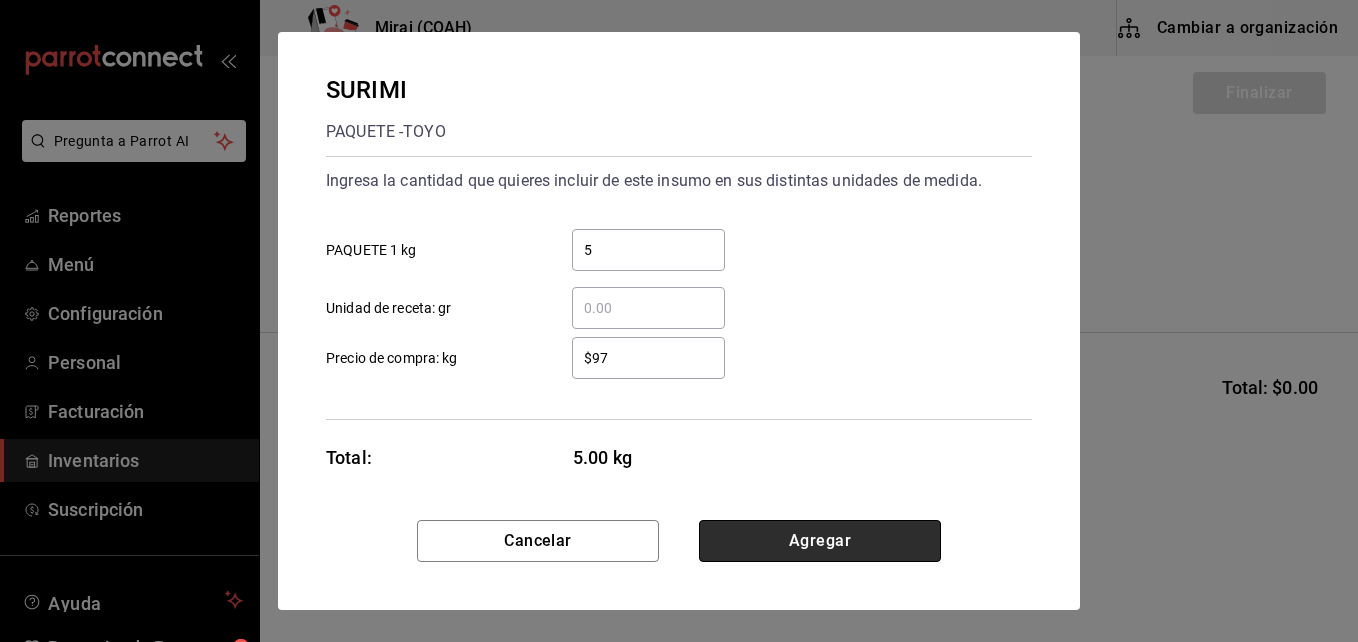 click on "Agregar" at bounding box center [820, 541] 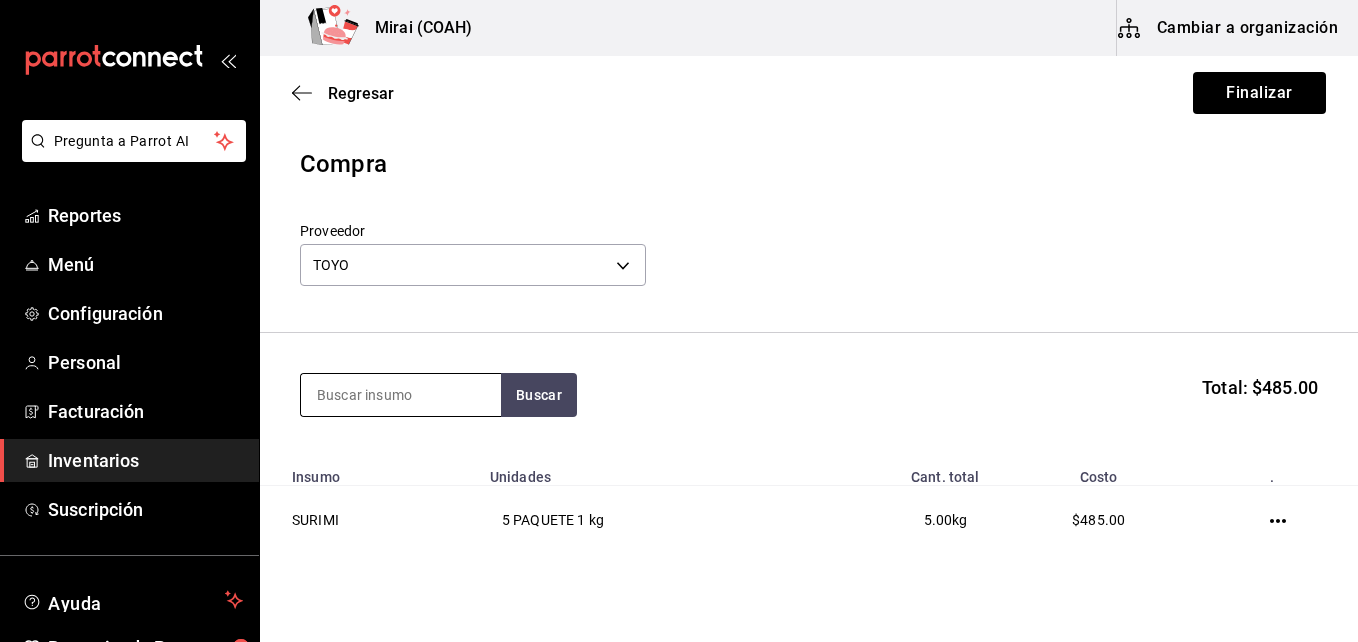 click at bounding box center [401, 395] 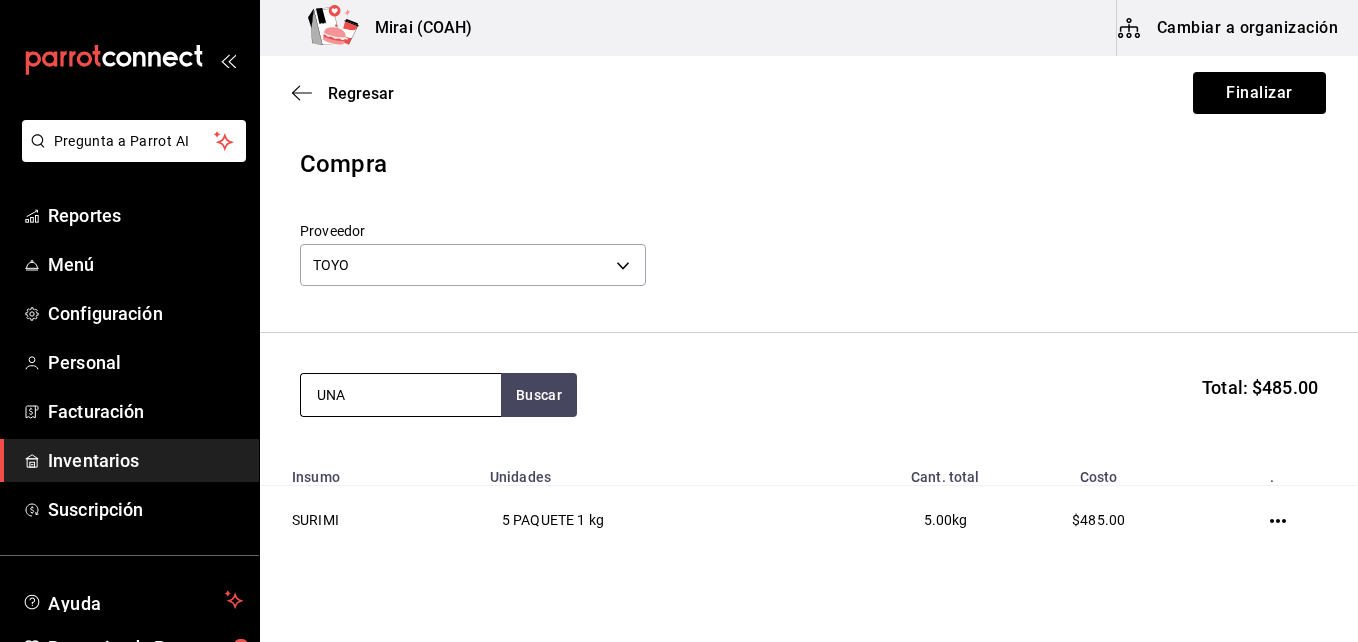 type on "UNA" 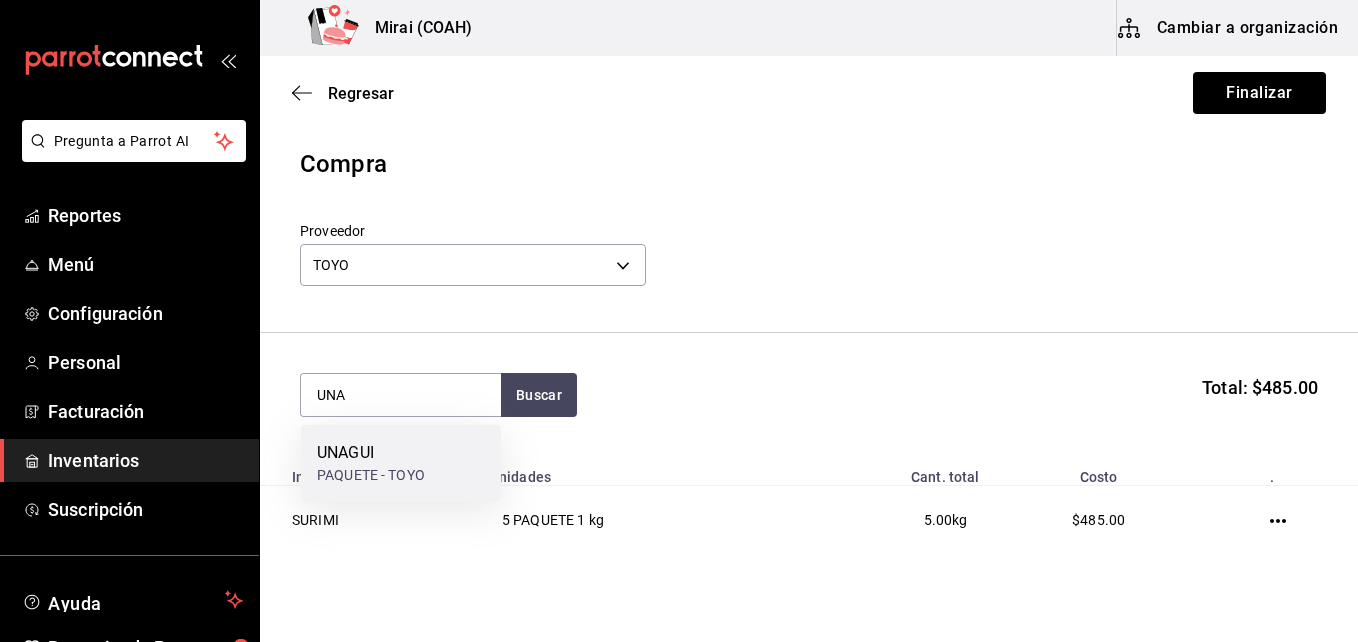 click on "PAQUETE - TOYO" at bounding box center (371, 475) 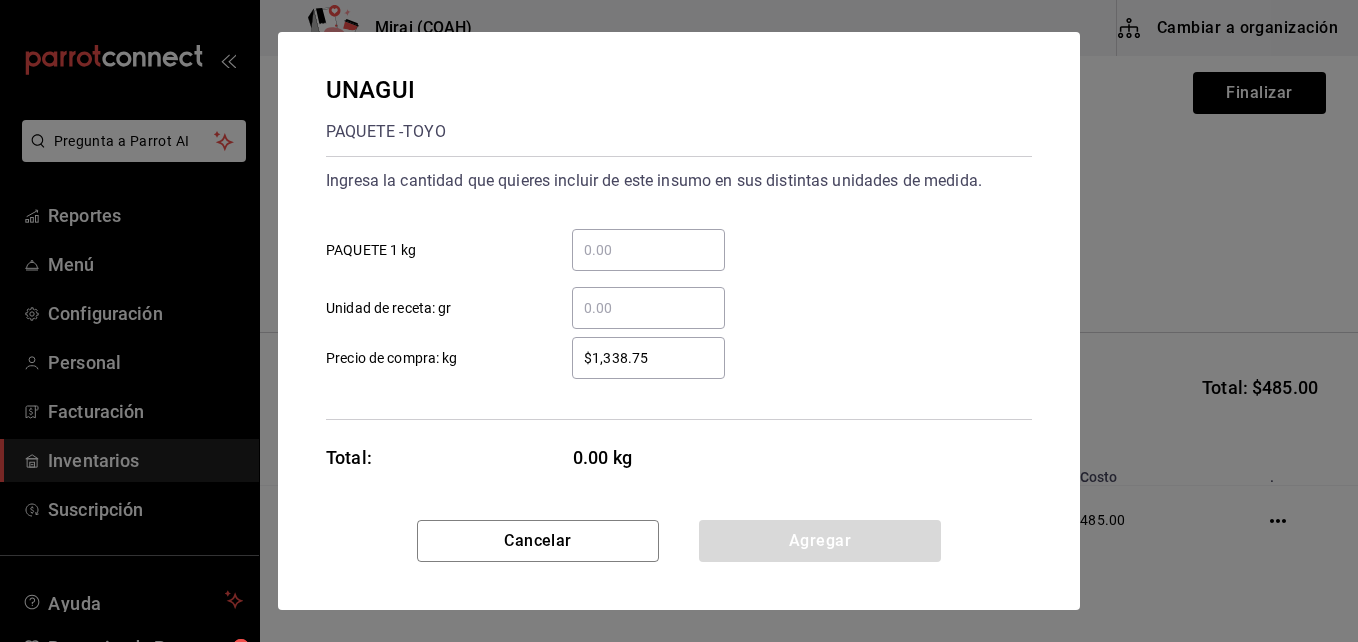 click on "​ PAQUETE 1 kg" at bounding box center [648, 250] 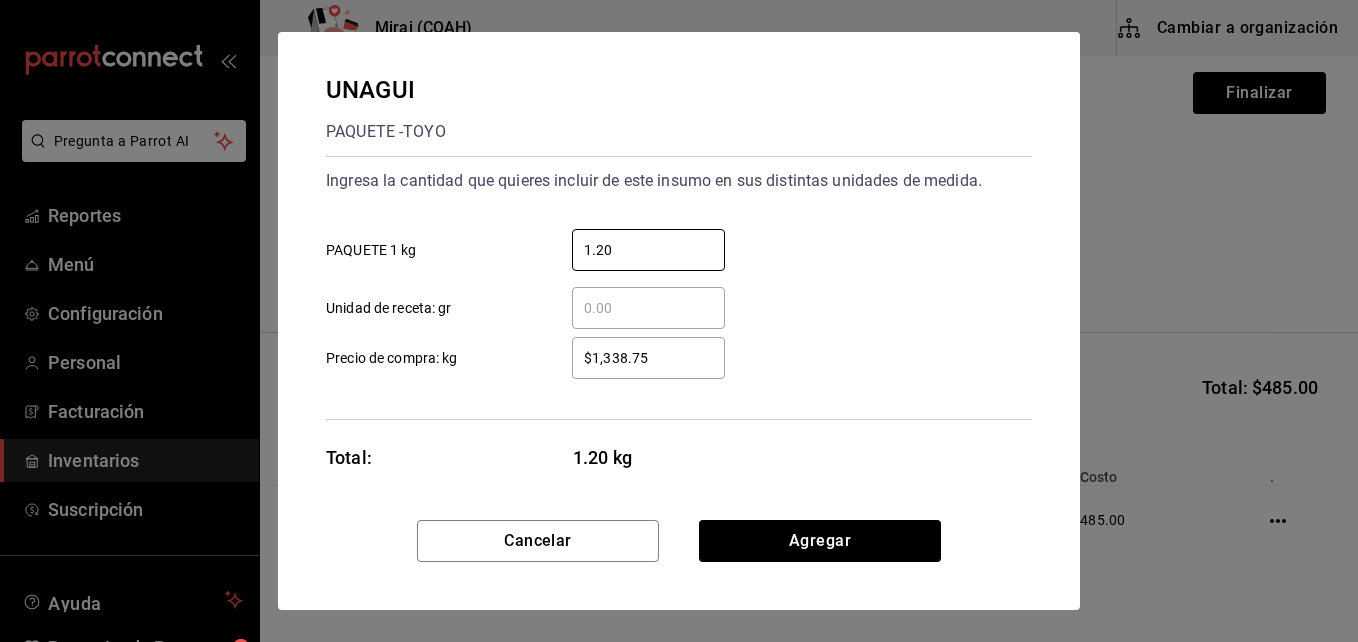 type on "1.20" 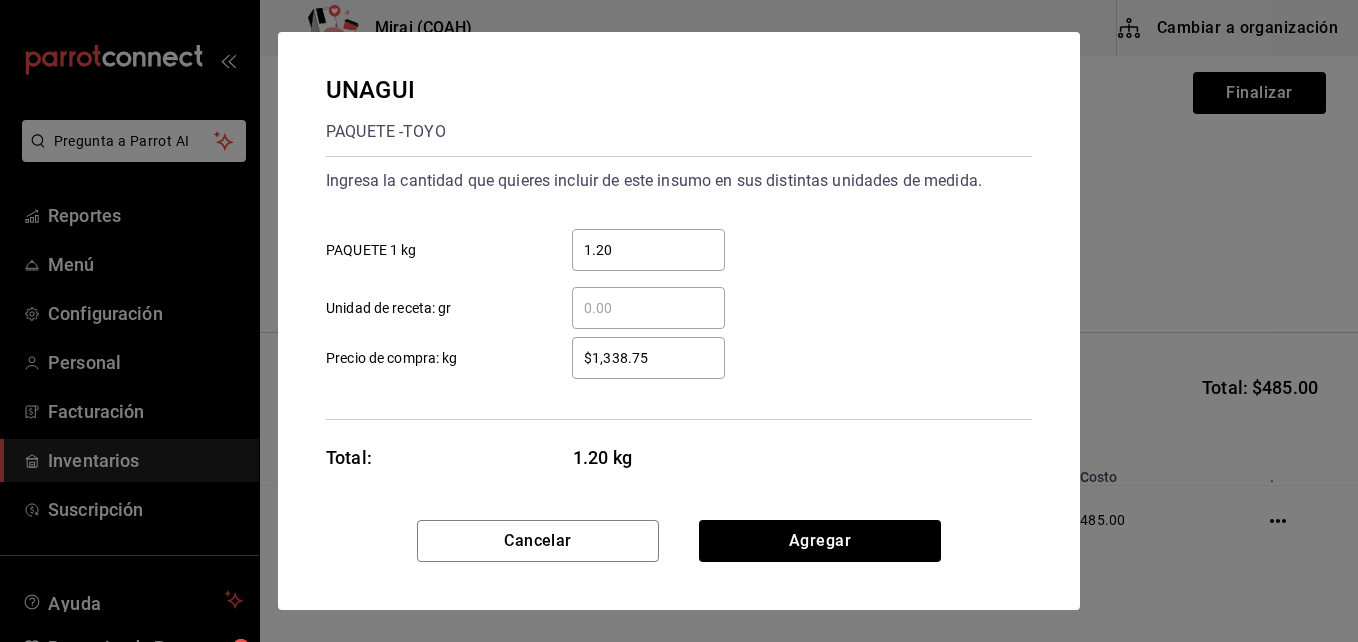 click on "$1,338.75 ​" at bounding box center [648, 358] 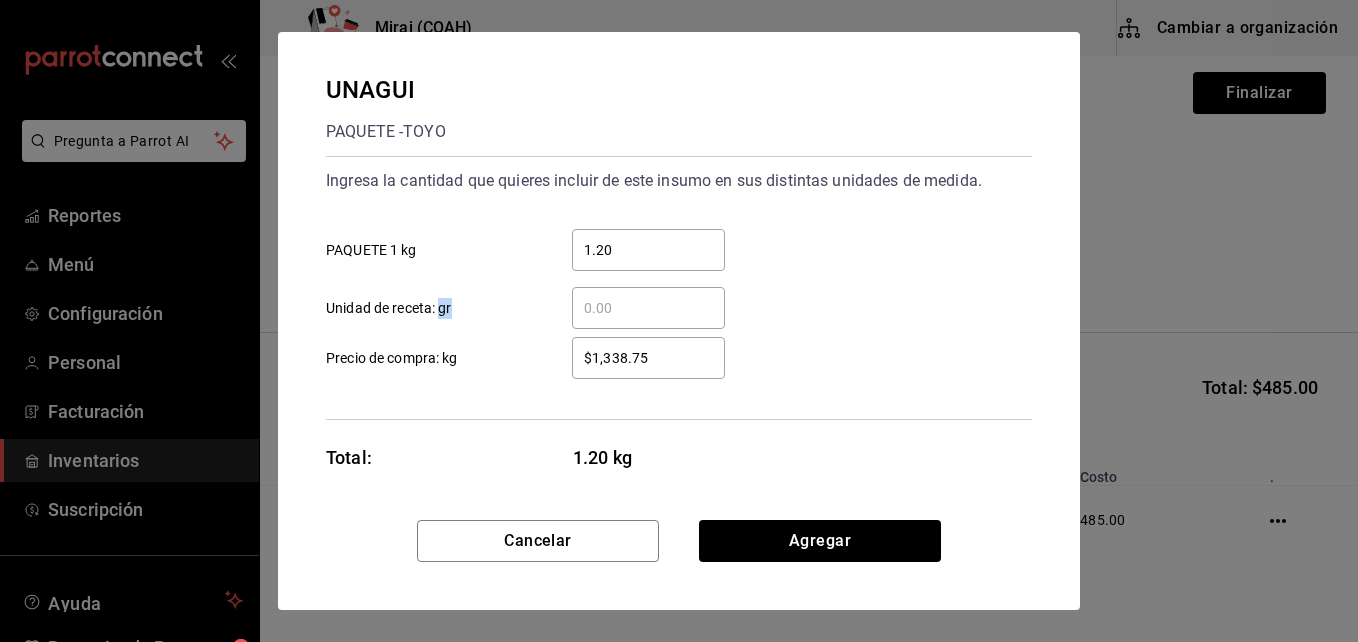click on "$1,338.75 ​" at bounding box center (648, 358) 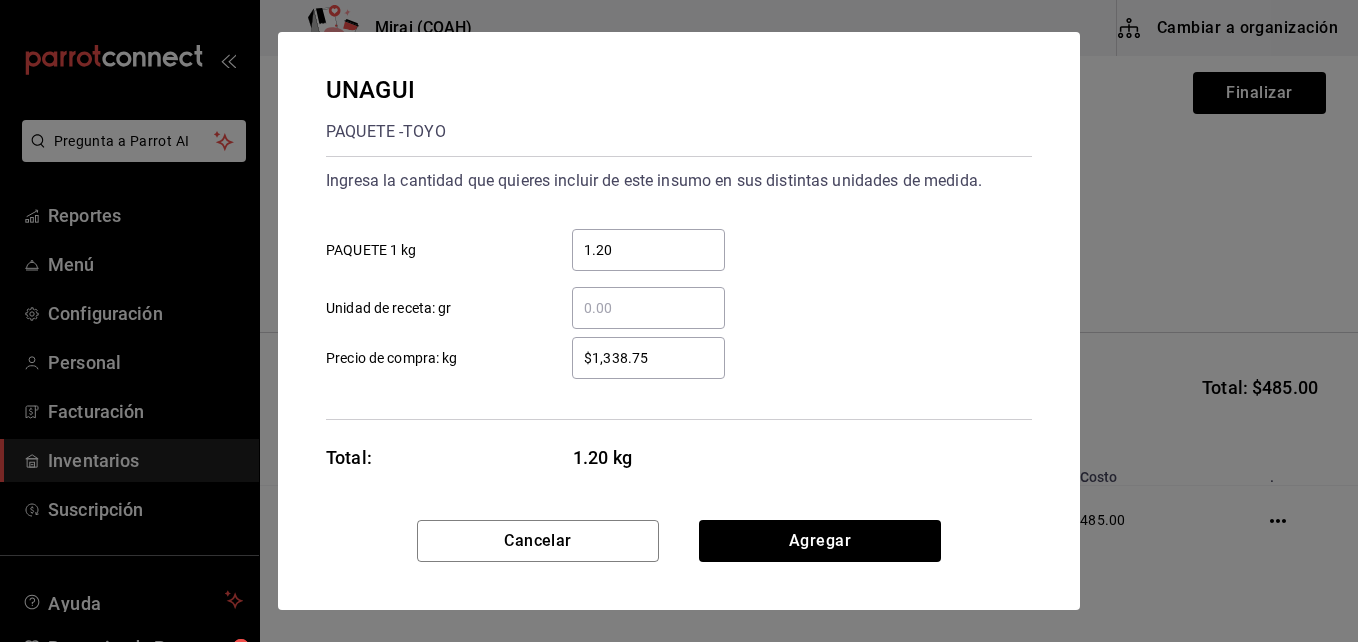 click on "$1,338.75 ​" at bounding box center [648, 358] 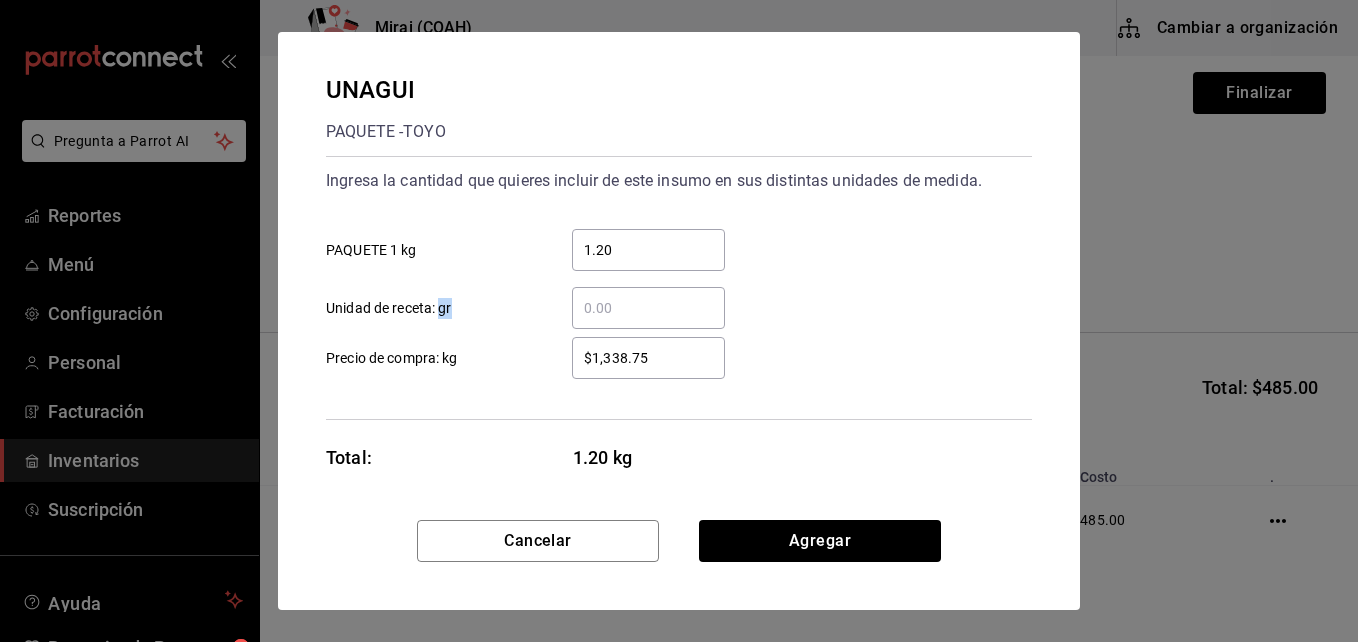 click on "$1,338.75 ​" at bounding box center (648, 358) 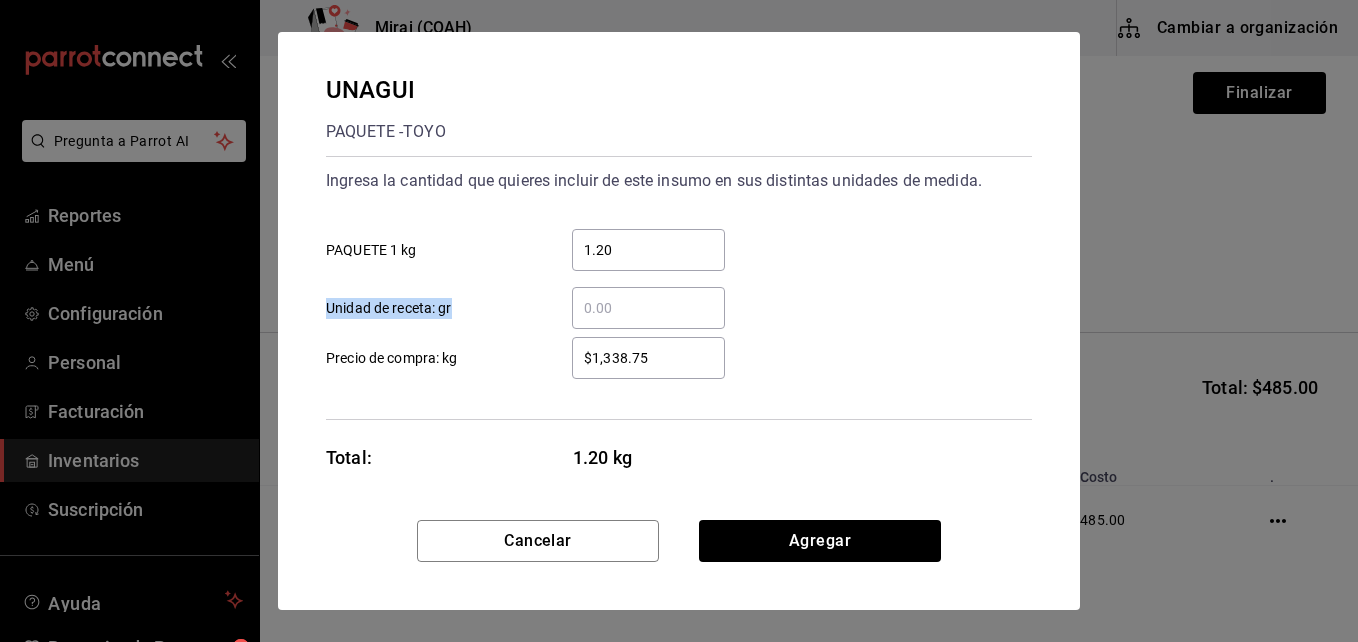 click on "$1,338.75 ​" at bounding box center (648, 358) 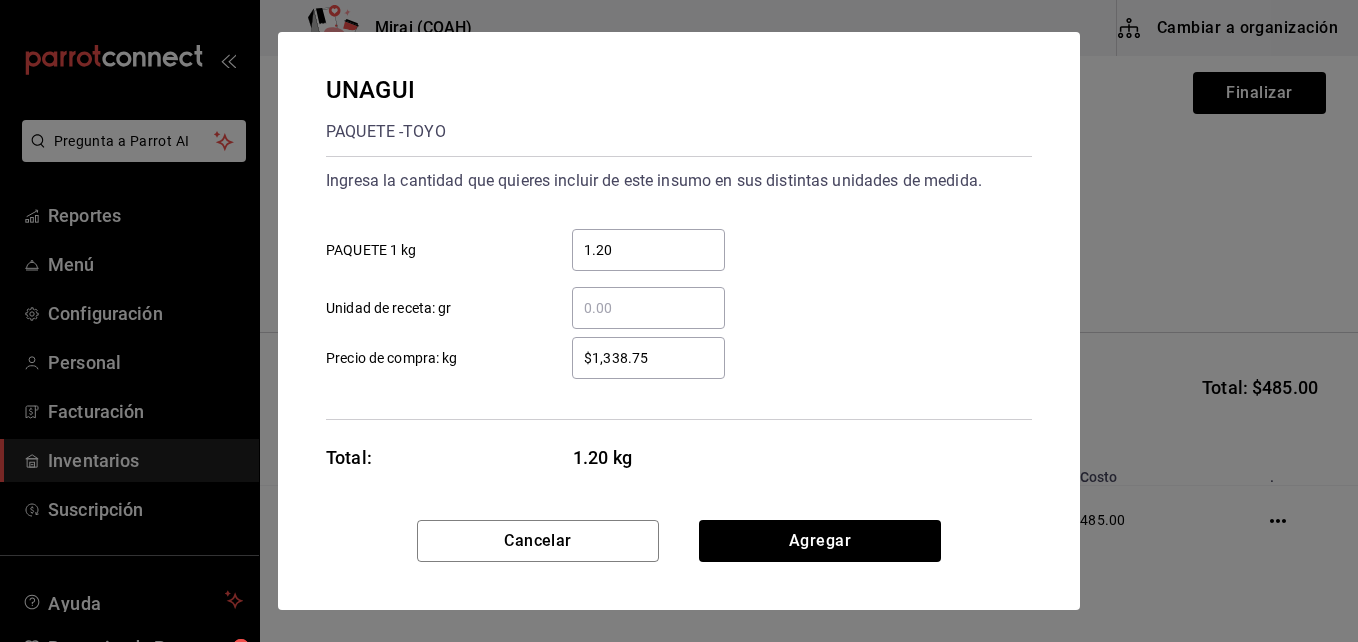 click on "$1,338.75" at bounding box center [648, 358] 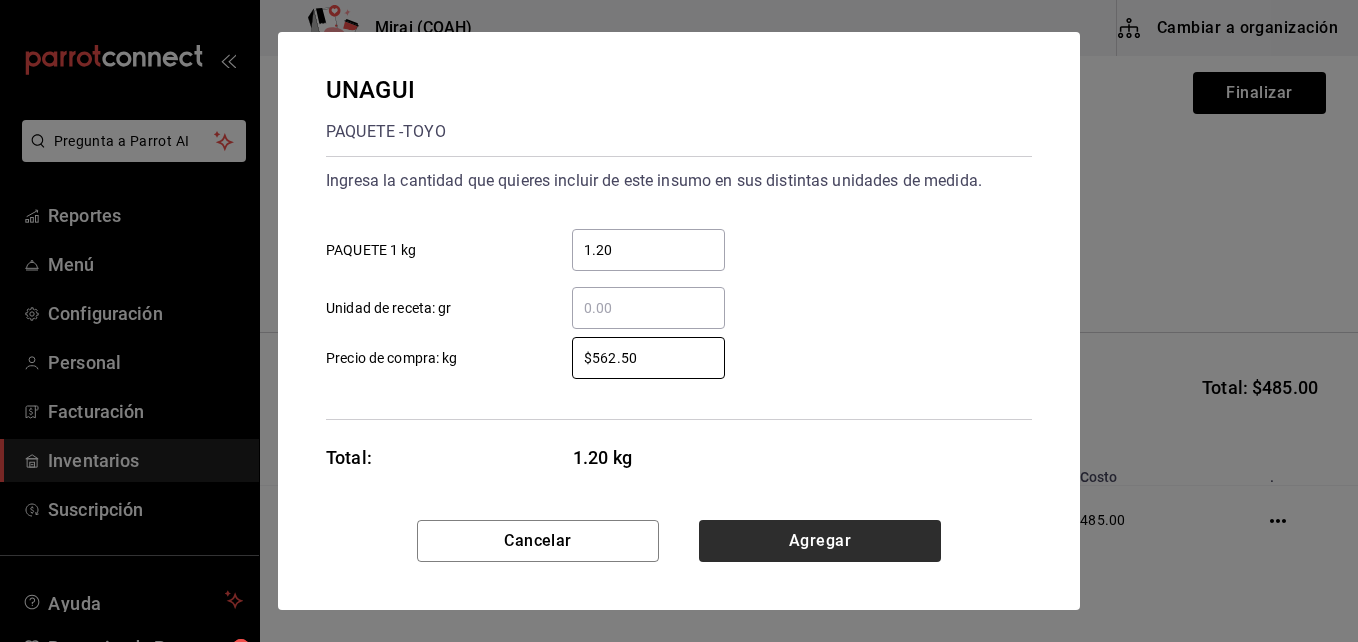 type on "$562.50" 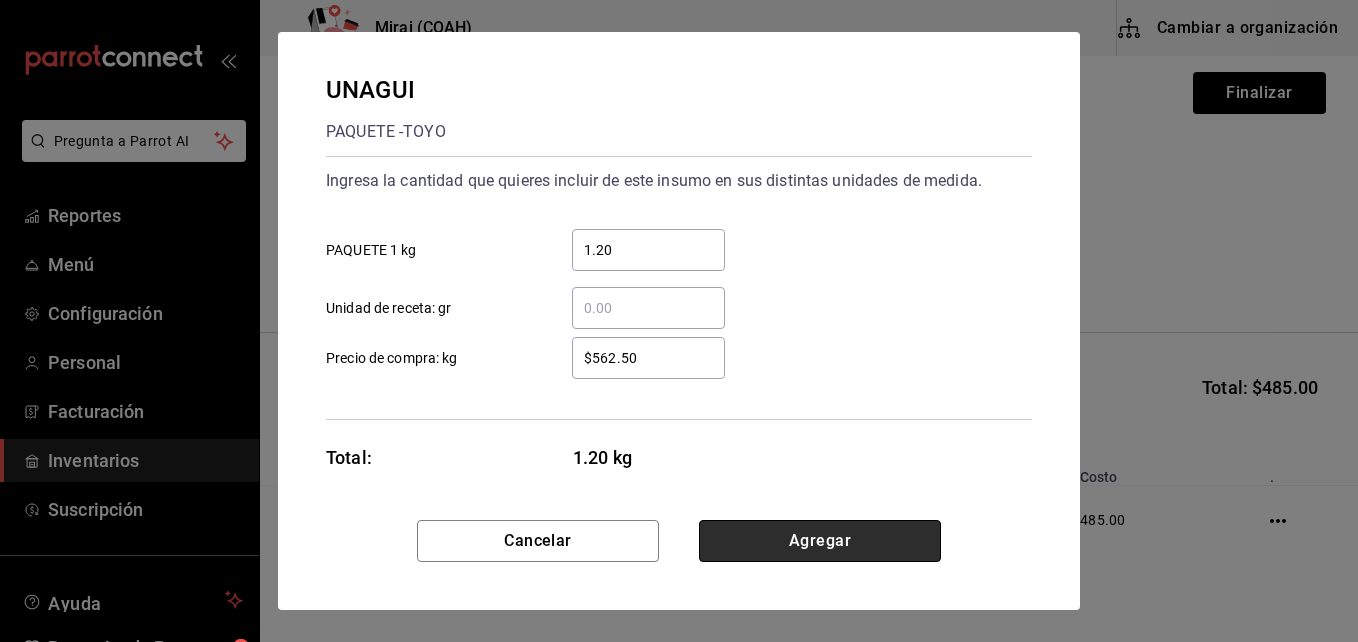 click on "Agregar" at bounding box center (820, 541) 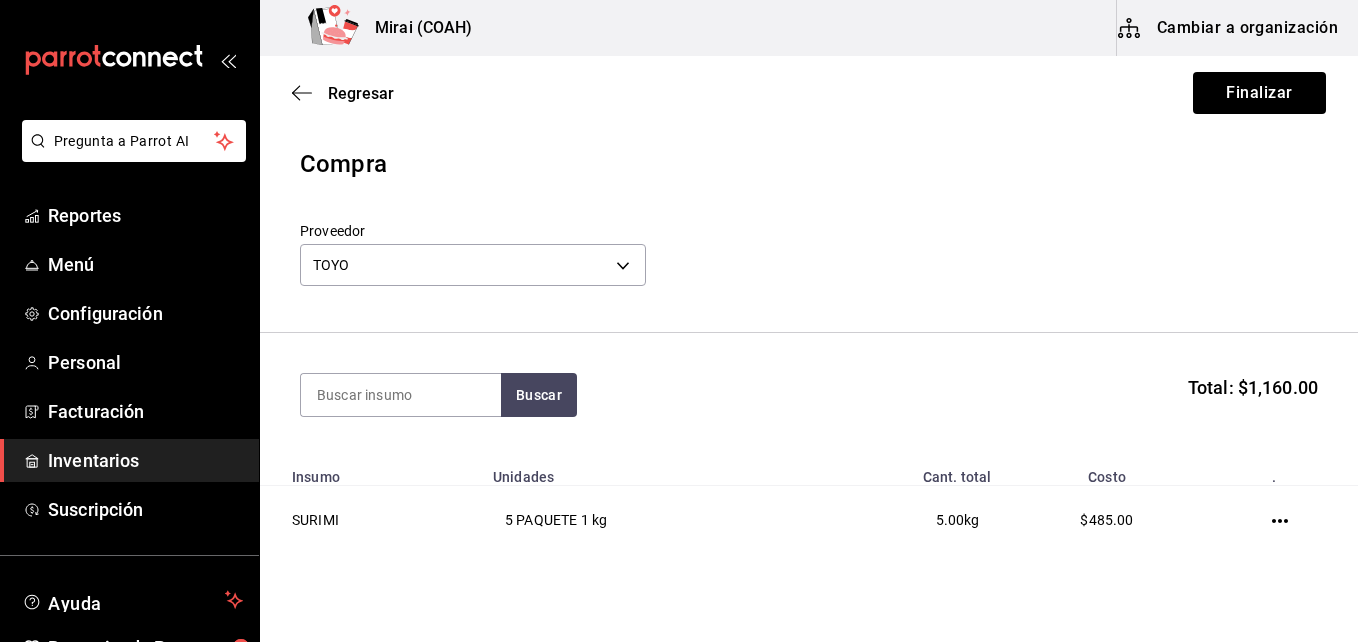 click on "Pregunta a Parrot AI Reportes   Menú   Configuración   Personal   Facturación   Inventarios   Suscripción   Ayuda Recomienda Parrot   [FIRST] [LAST]   Sugerir nueva función   Mirai ([STATE]) Cambiar a organización Regresar Finalizar Compra Proveedor TOYO e78d7275-026a-4e50-9875-693dd4ae81c7 Buscar Total: $1,160.00 Insumo Unidades Cant. total Costo  .  SURIMI 5 PAQUETE 1 kg 5.00  kg $485.00 UNAGUI 1.2 PAQUETE 1 kg 1.20  kg $675.00 GANA 1 MES GRATIS EN TU SUSCRIPCIÓN AQUÍ ¿Recuerdas cómo empezó tu restaurante?
Hoy puedes ayudar a un colega a tener el mismo cambio que tú viviste.
Recomienda Parrot directamente desde tu Portal Administrador.
Es fácil y rápido.
🎁 Por cada restaurante que se una, ganas 1 mes gratis. Ver video tutorial Ir a video Pregunta a Parrot AI Reportes   Menú   Configuración   Personal   Facturación   Inventarios   Suscripción   Ayuda Recomienda Parrot   [FIRST] [LAST]   Sugerir nueva función   Editar Eliminar Visitar centro de ayuda (81) [PHONE] soporte@parrotsoftware.io" at bounding box center [679, 264] 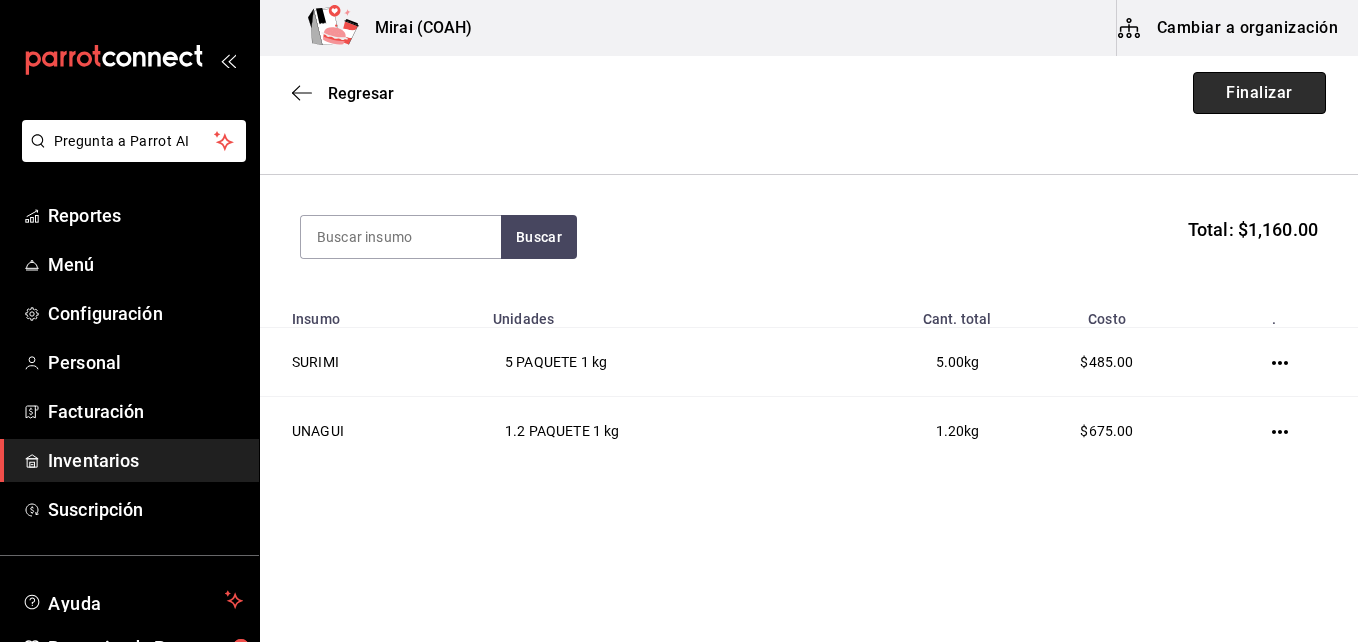 click on "Finalizar" at bounding box center (1259, 93) 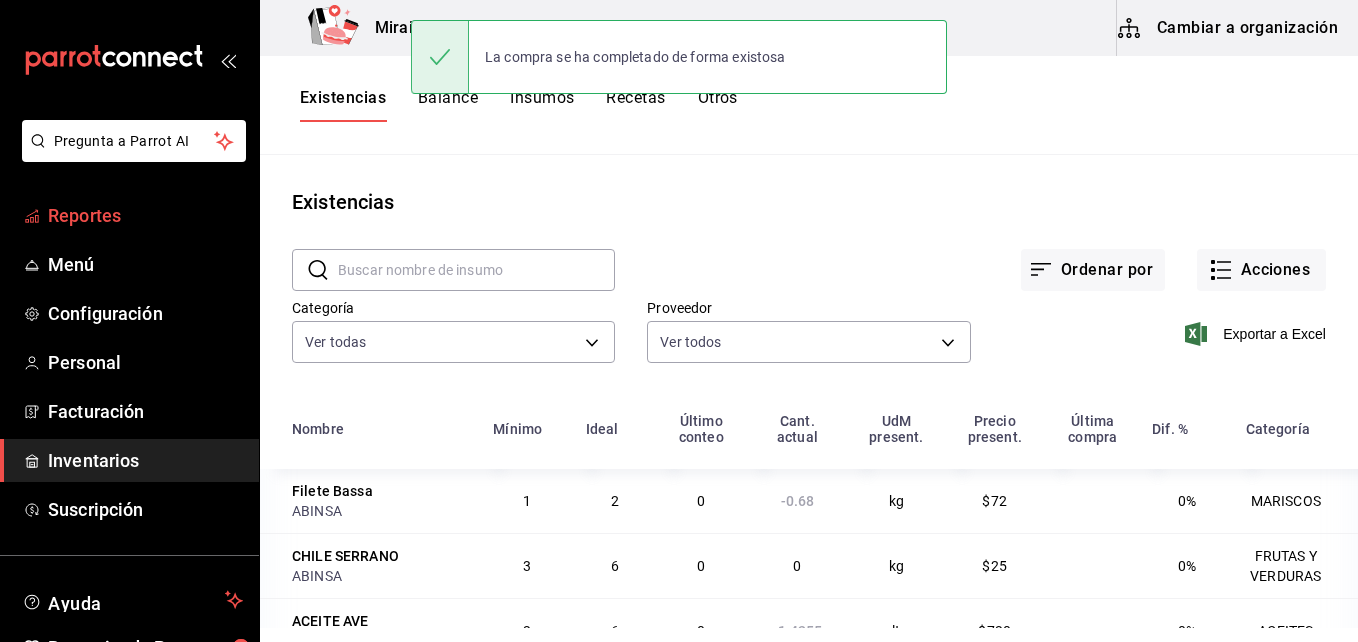 click on "Reportes" at bounding box center (145, 215) 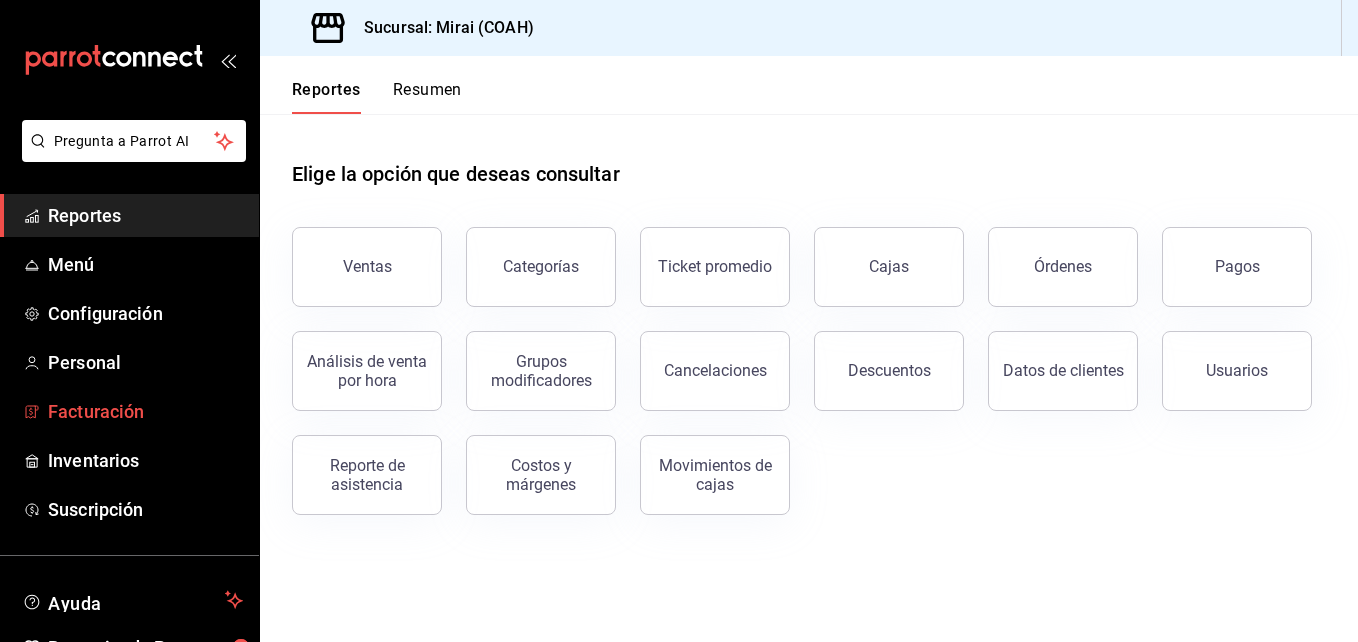 click on "Facturación" at bounding box center [145, 411] 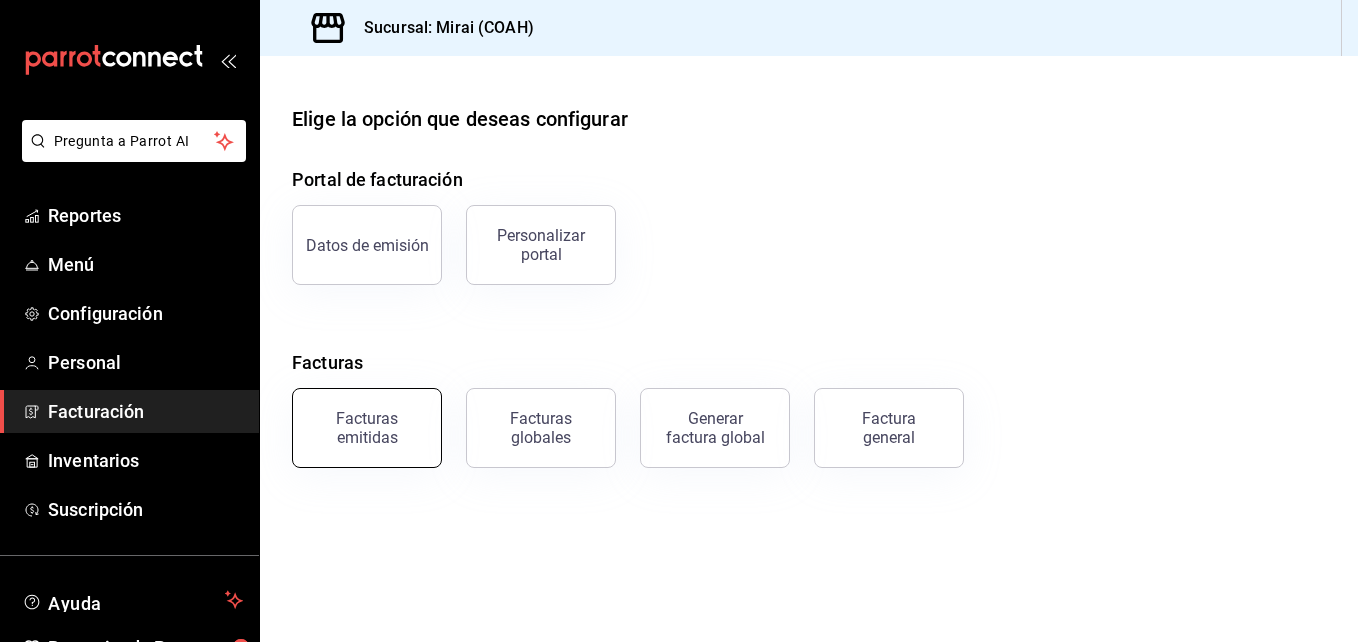 click on "Facturas emitidas" at bounding box center (367, 428) 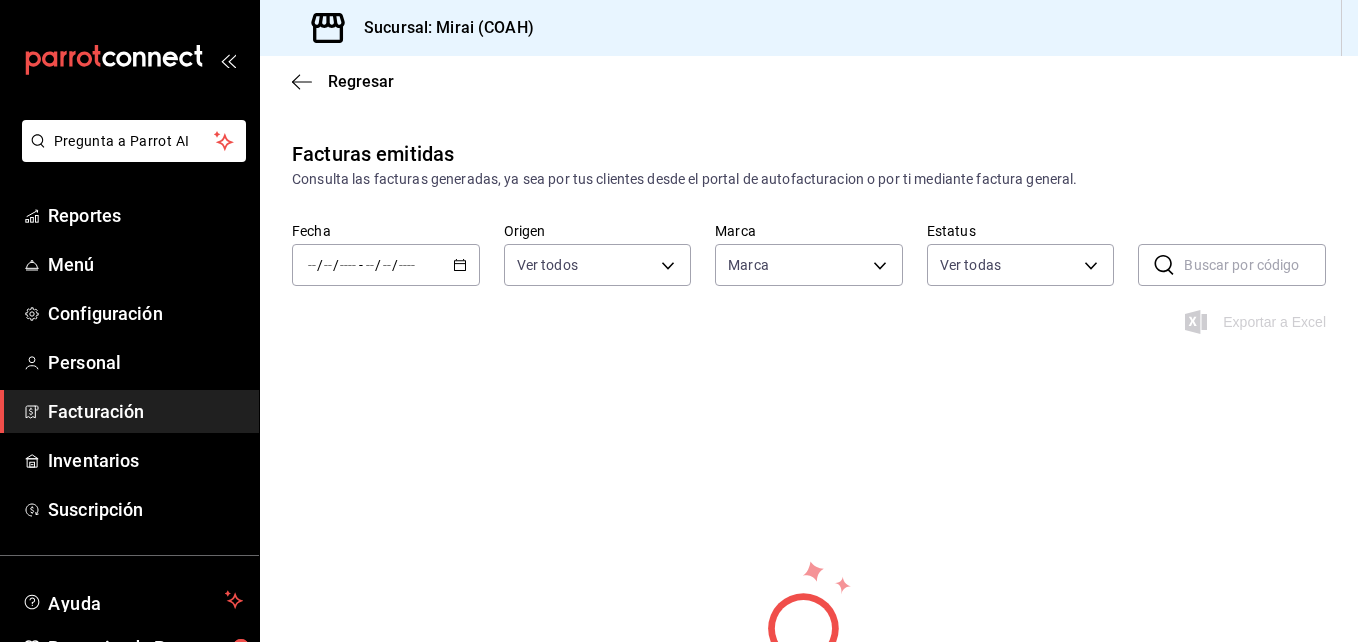 type on "183a807c-22b5-455a-989e-9c50dfc5d7ed" 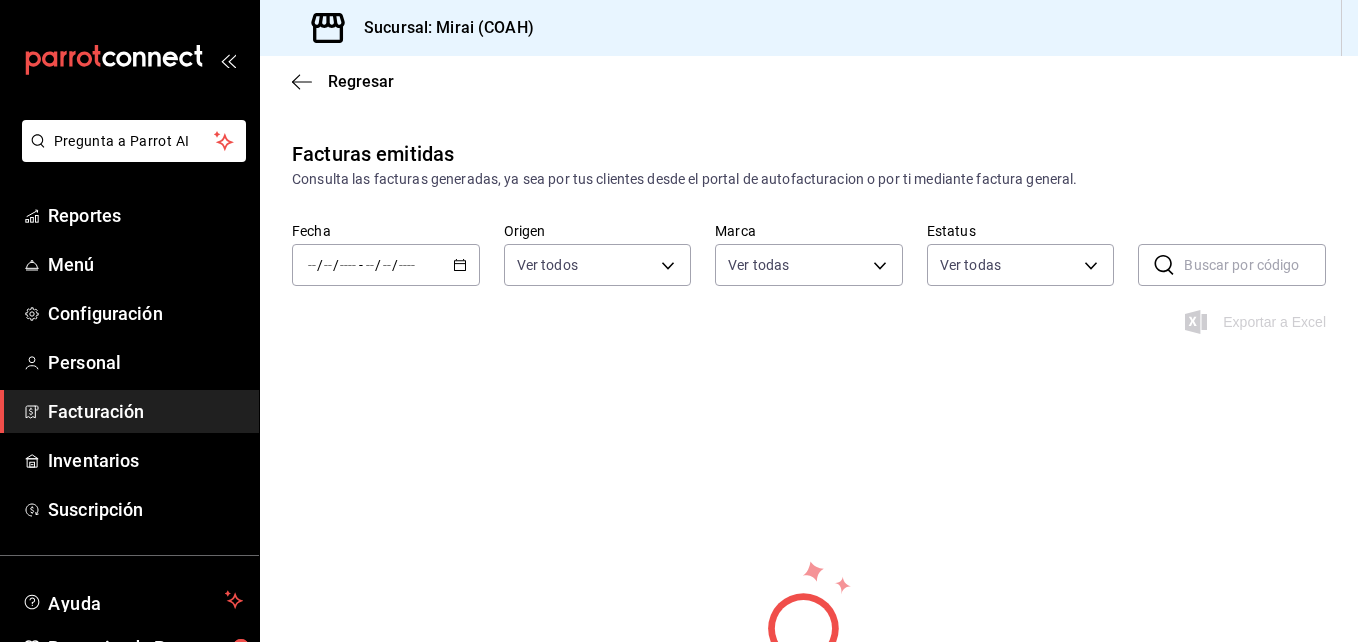 click 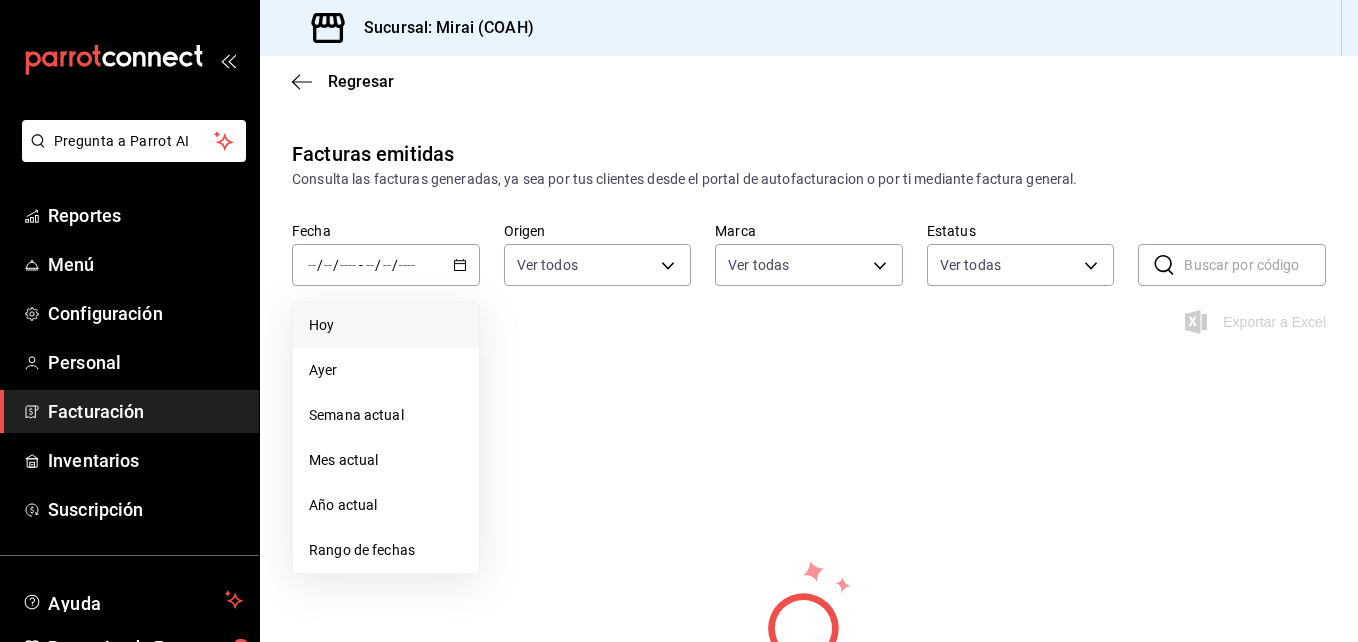 click on "Hoy" at bounding box center [386, 325] 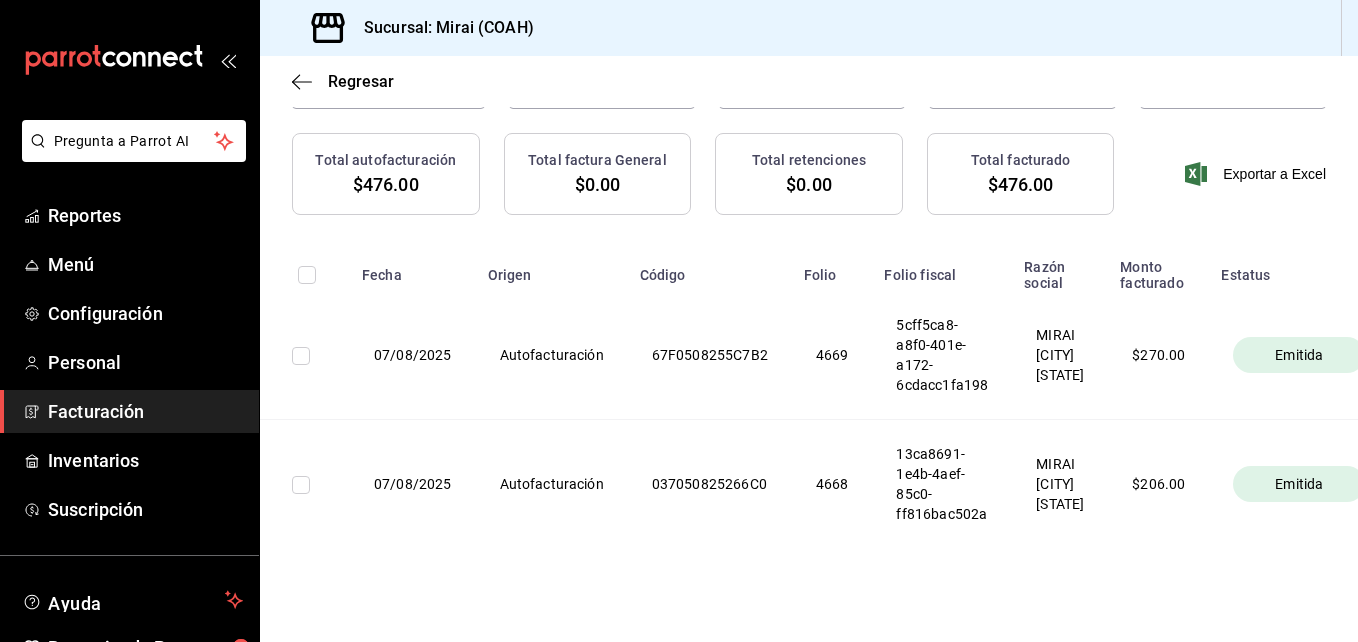 scroll, scrollTop: 212, scrollLeft: 0, axis: vertical 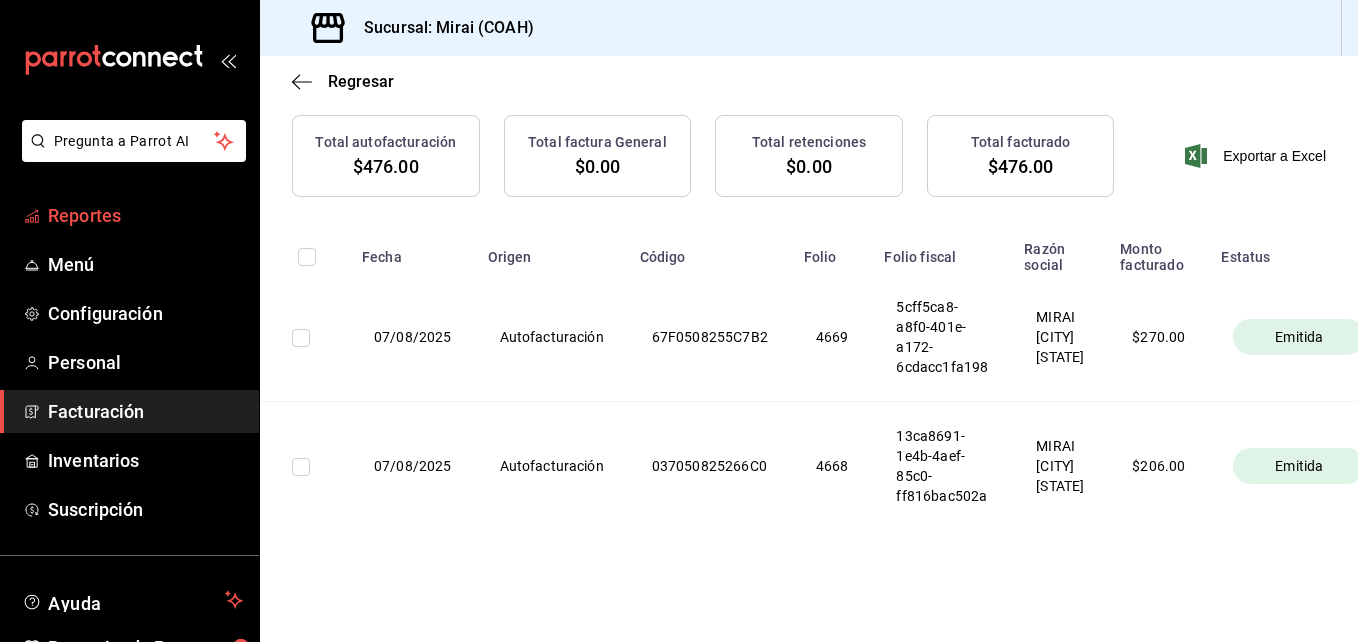 click on "Reportes" at bounding box center (145, 215) 